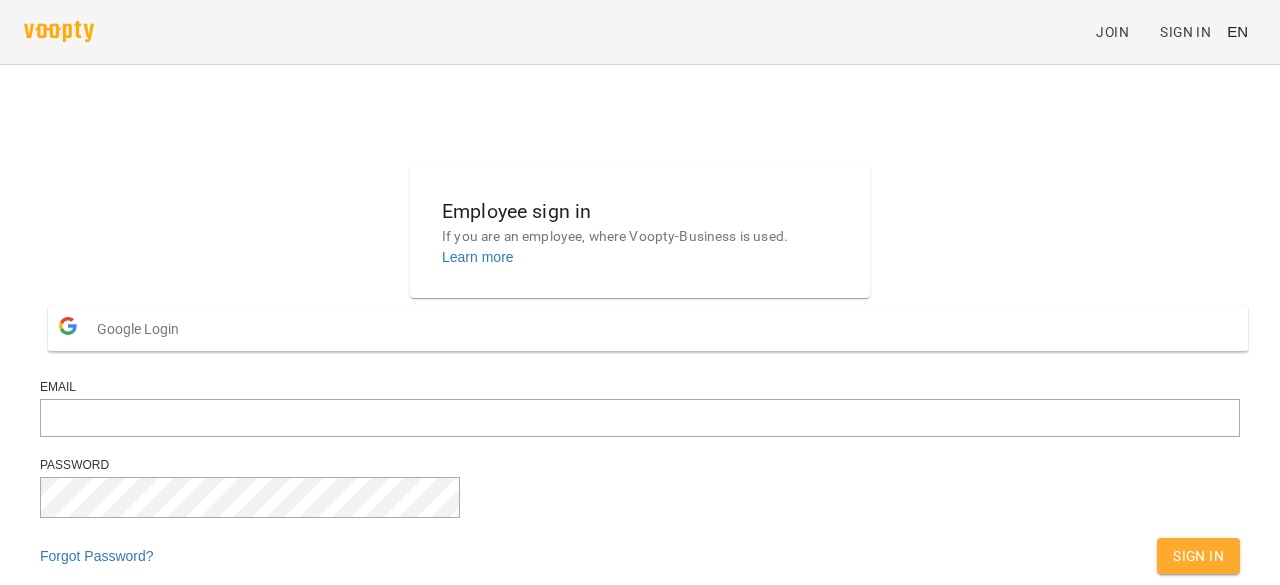 scroll, scrollTop: 0, scrollLeft: 0, axis: both 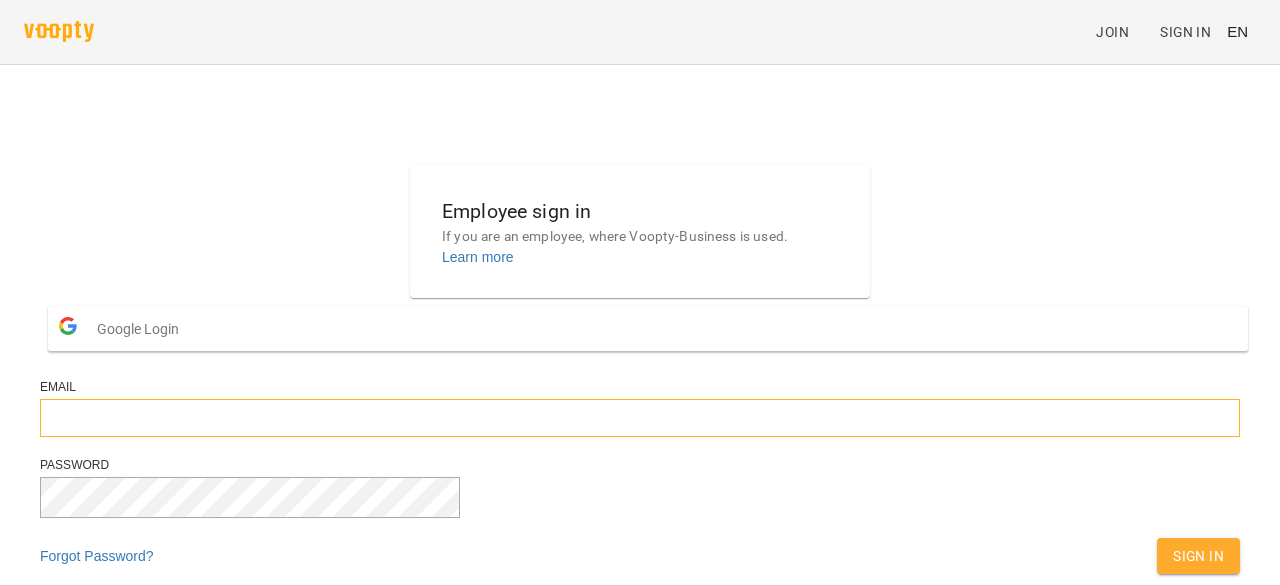 click at bounding box center (640, 418) 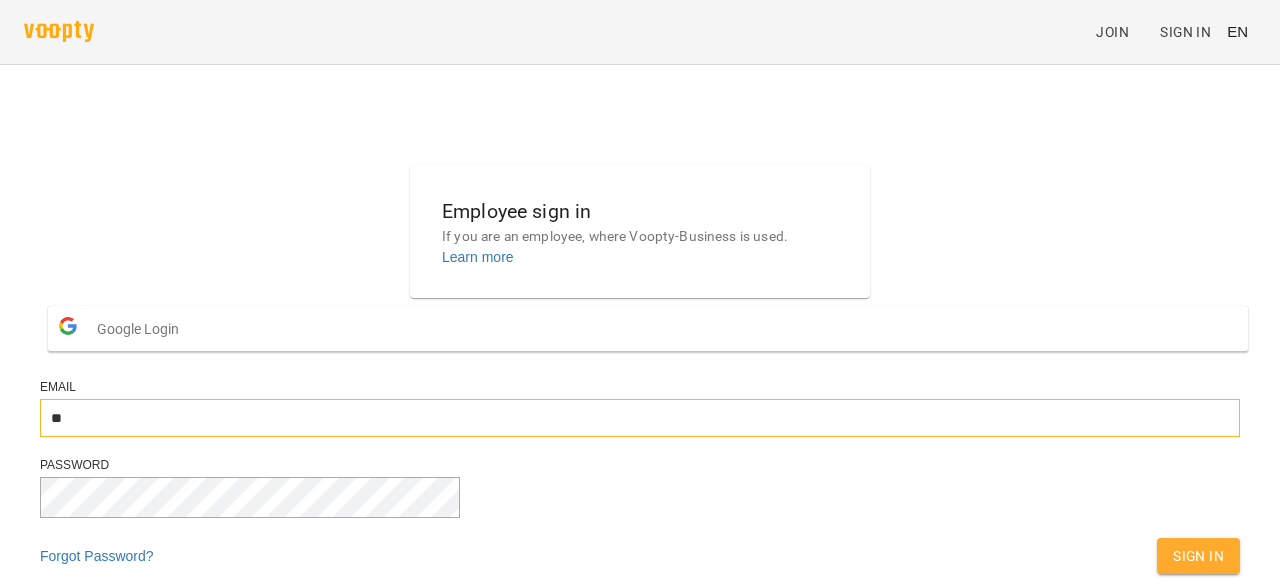 scroll, scrollTop: 122, scrollLeft: 0, axis: vertical 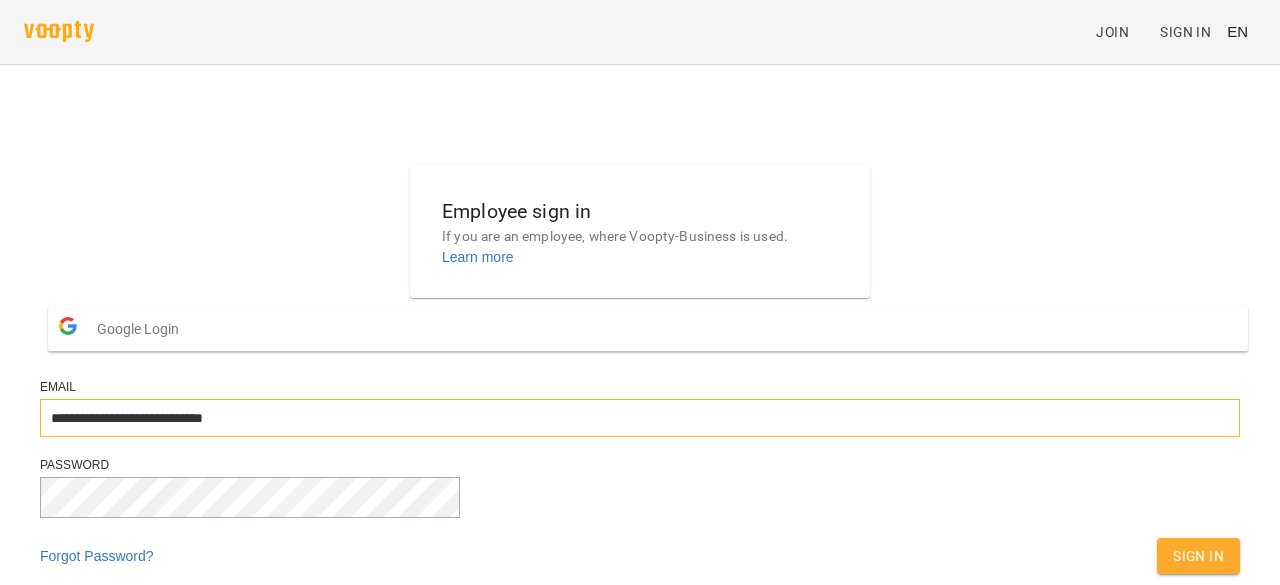 type on "**********" 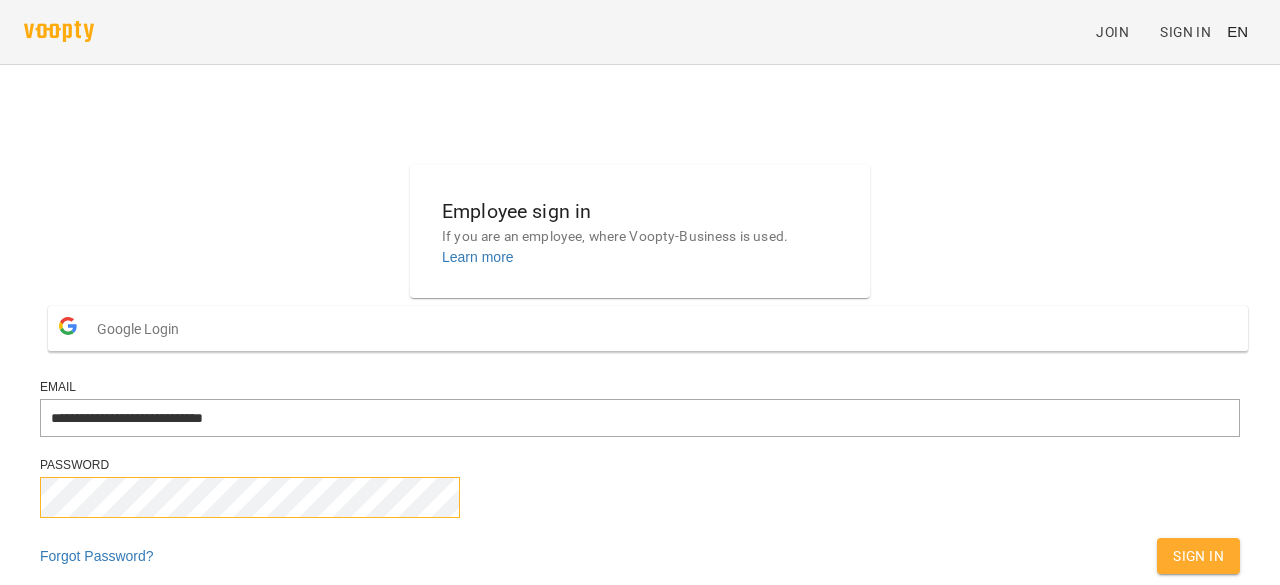 click on "Sign In" at bounding box center [1198, 556] 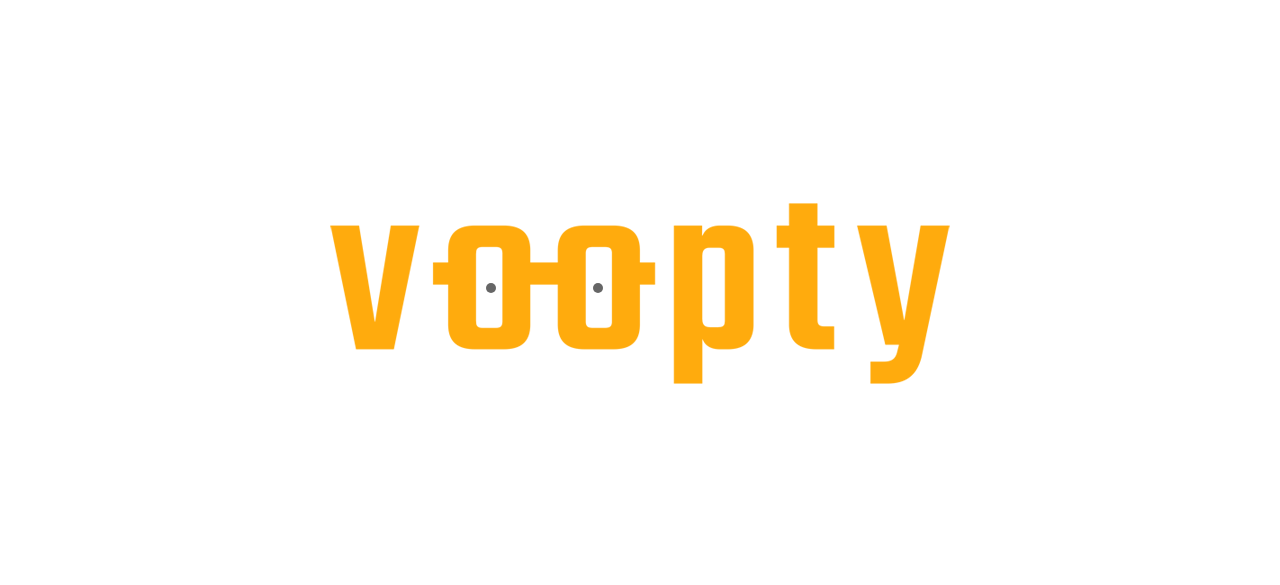 scroll, scrollTop: 0, scrollLeft: 0, axis: both 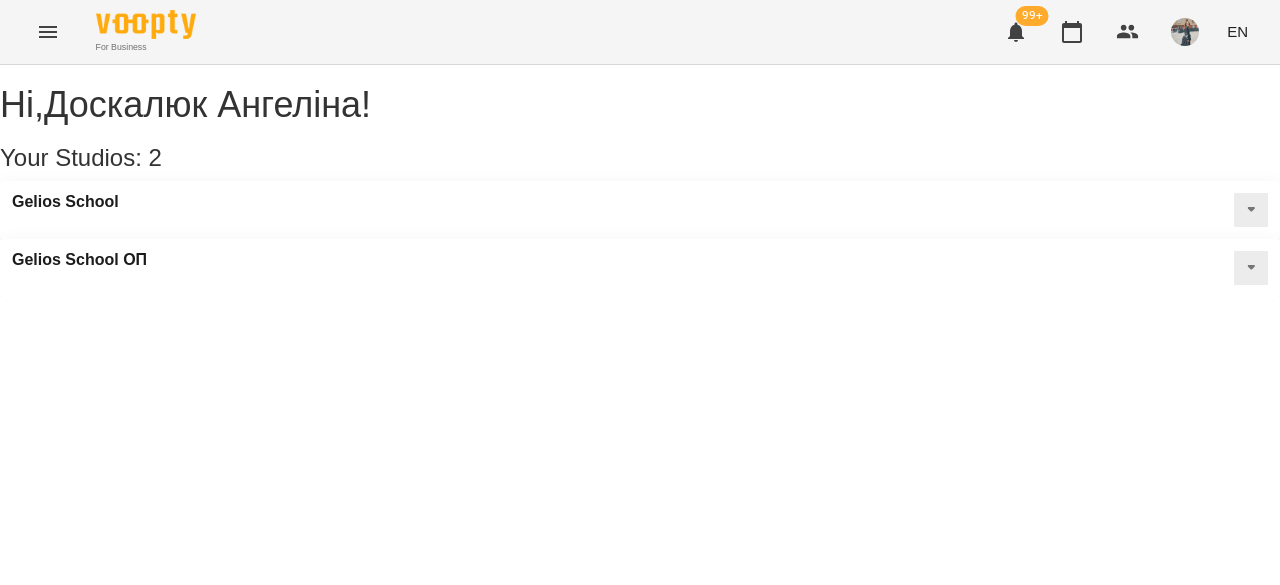 click 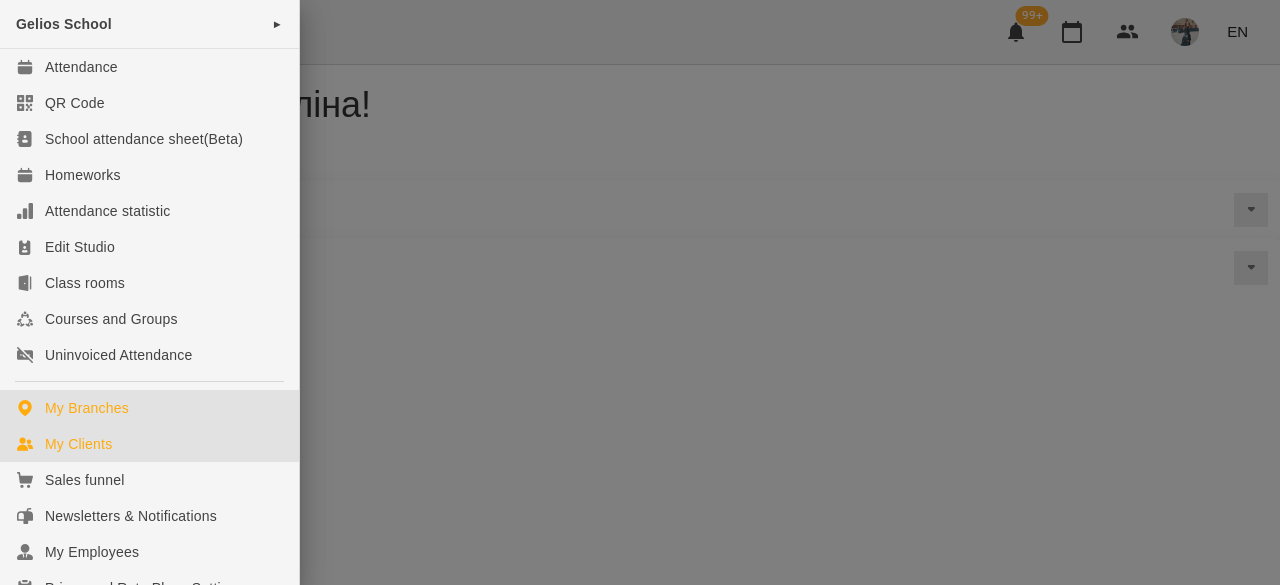 click on "My Clients" at bounding box center [149, 444] 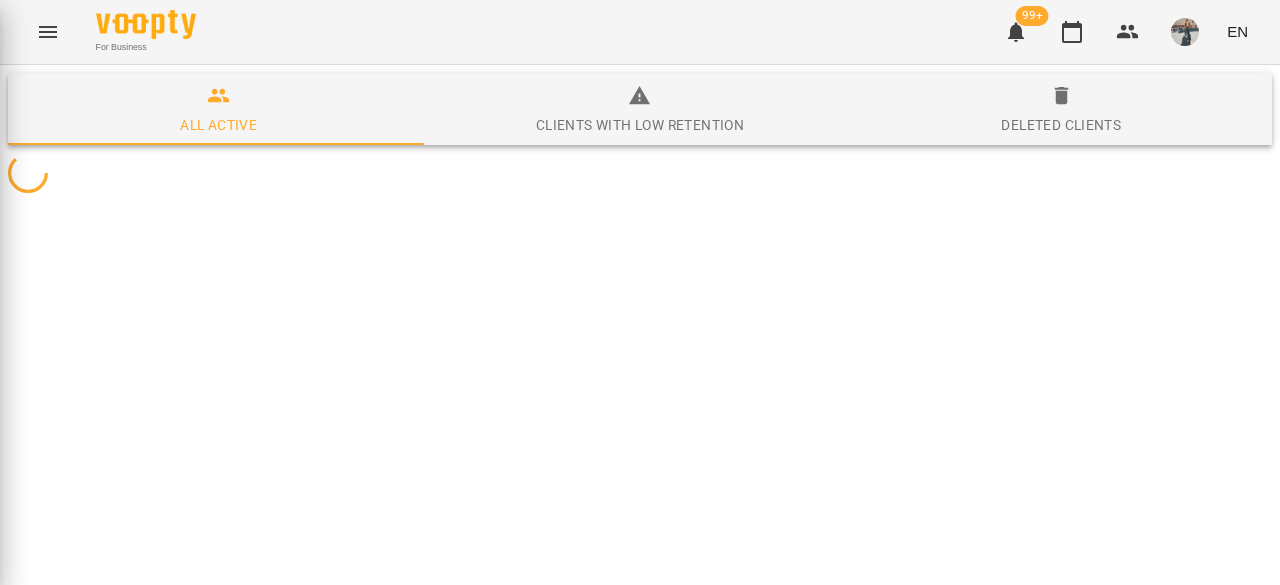 type 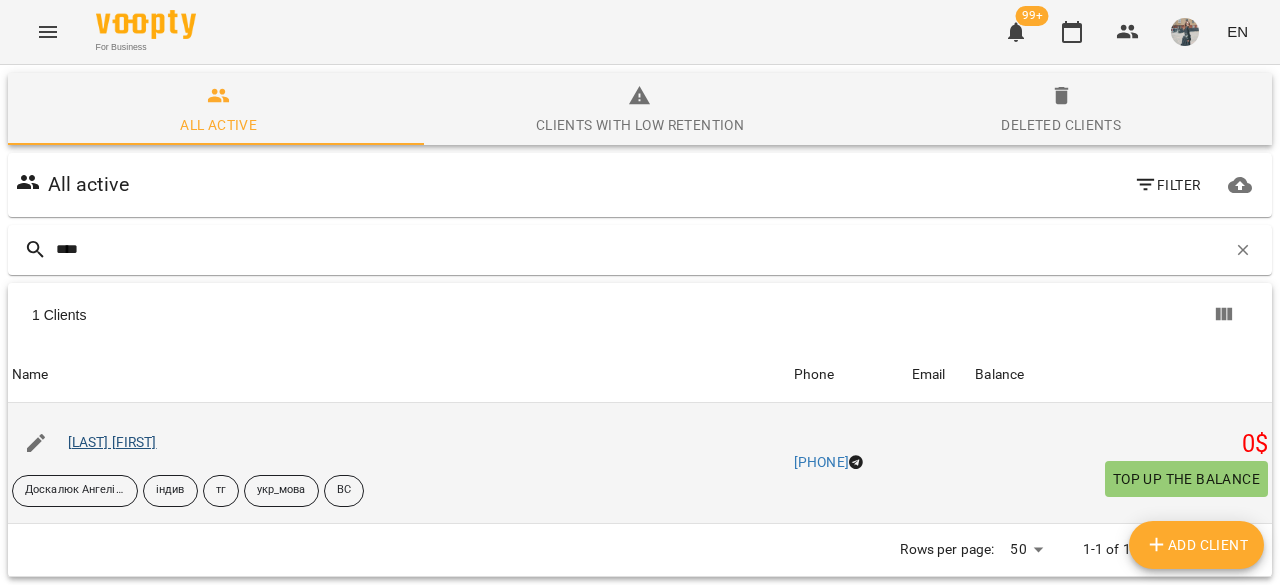 type on "****" 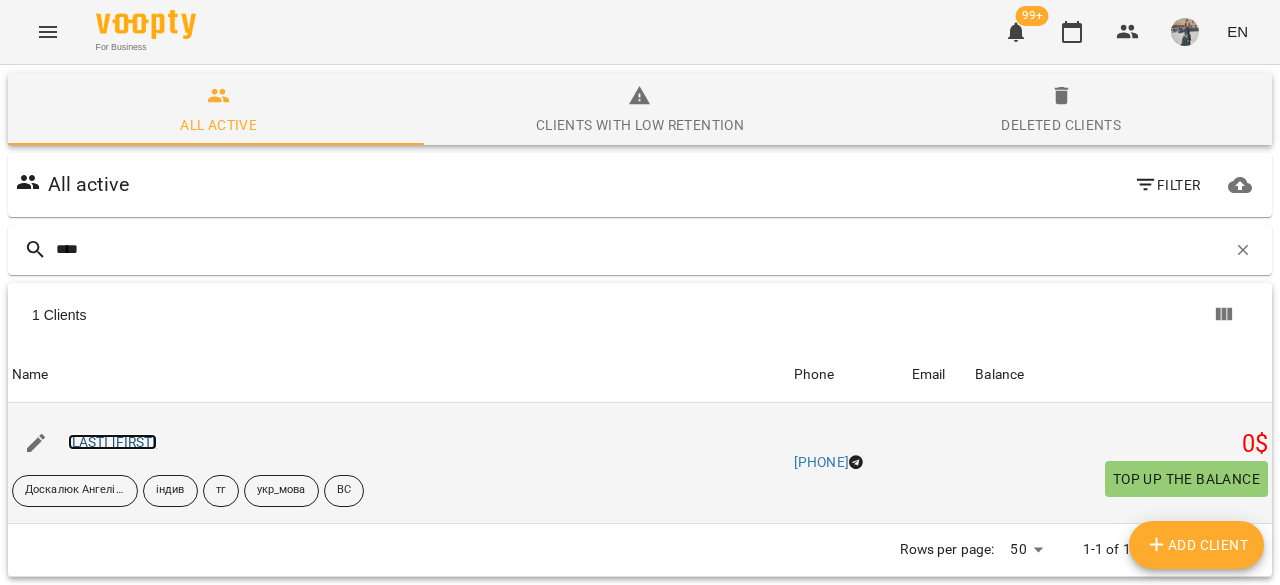click on "[LAST] [FIRST]" at bounding box center [112, 442] 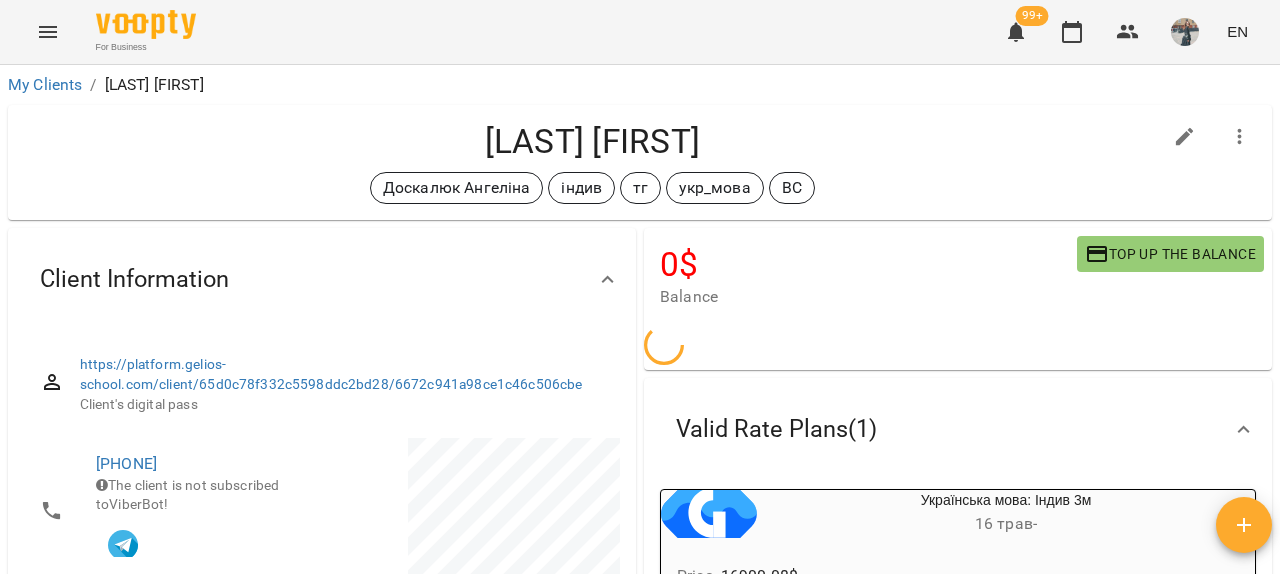 click at bounding box center (1240, 137) 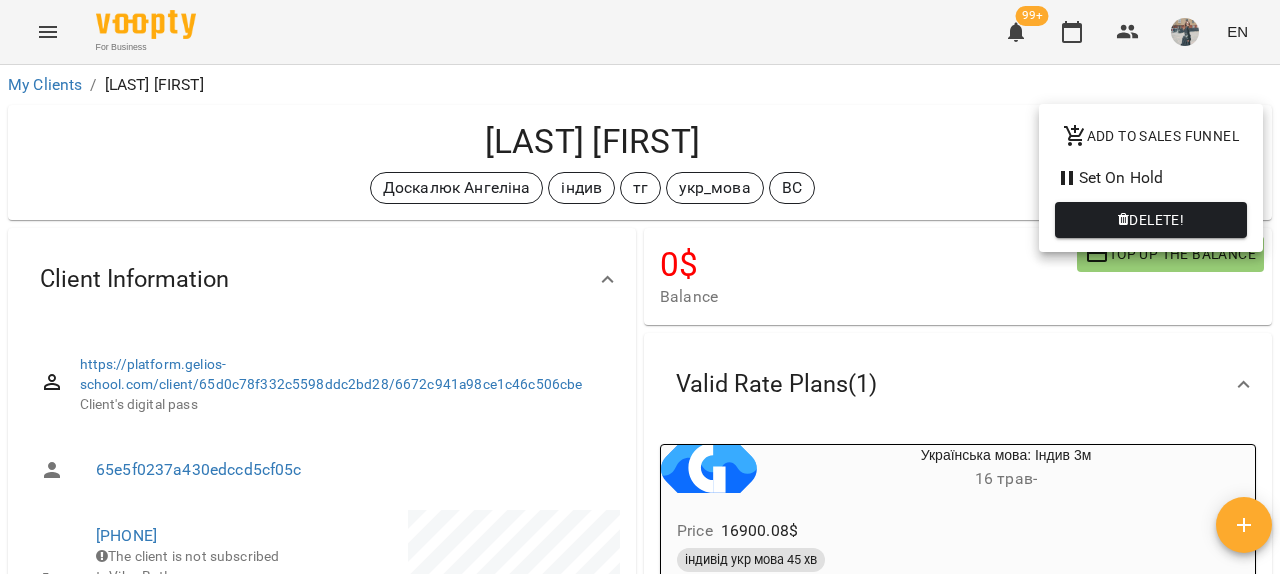 click on "Set On Hold" at bounding box center [1151, 178] 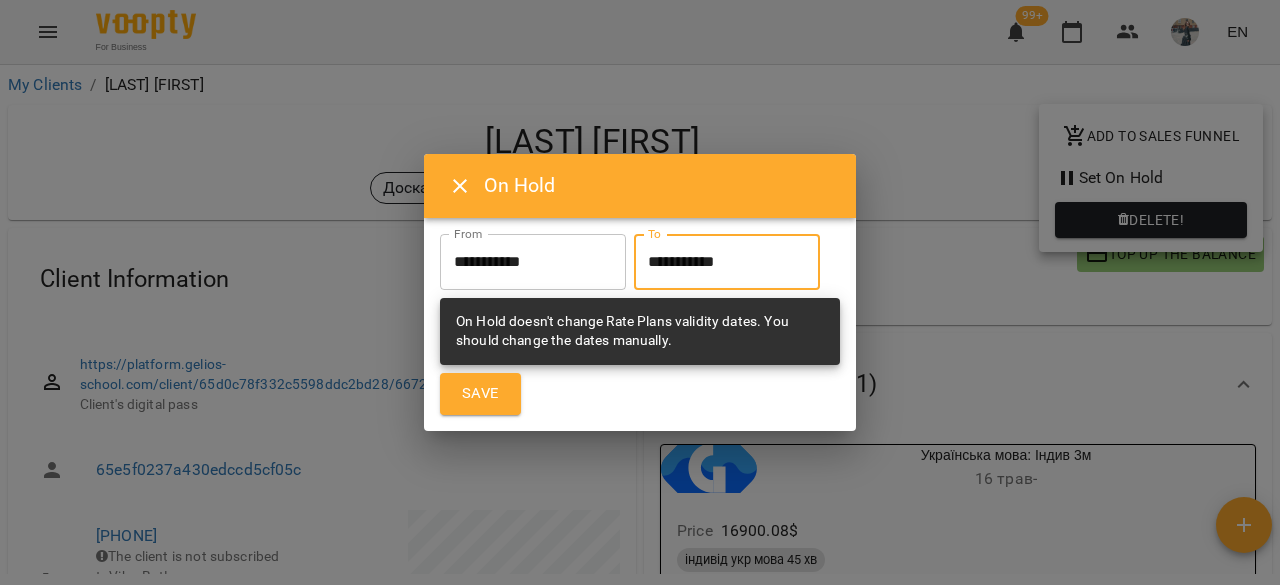 click on "**********" at bounding box center [727, 262] 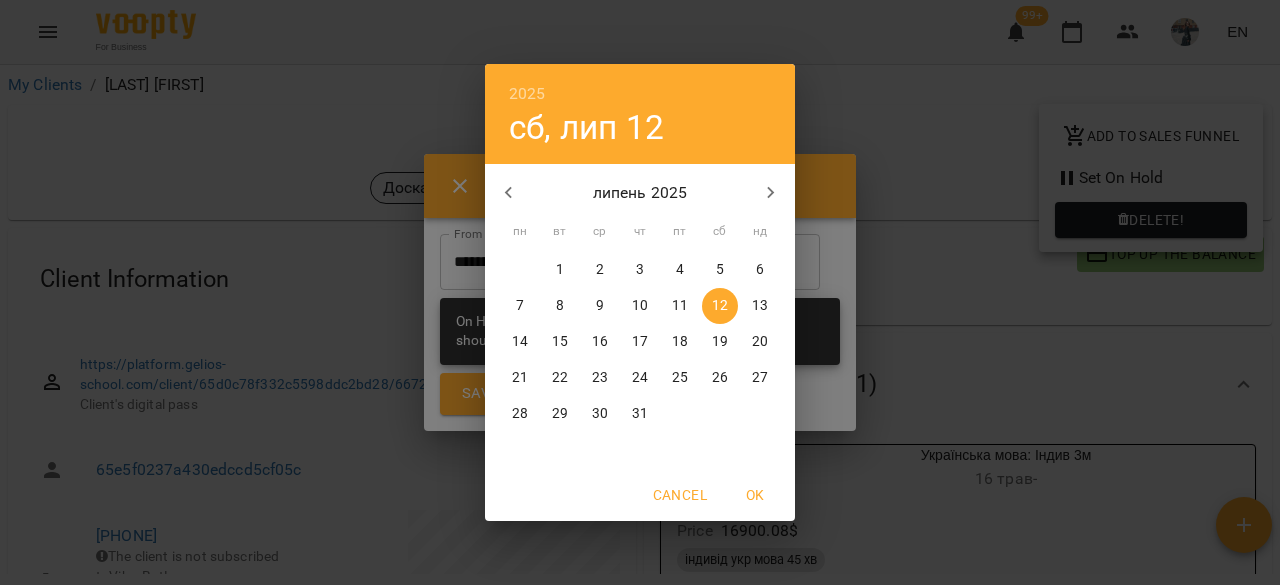 click 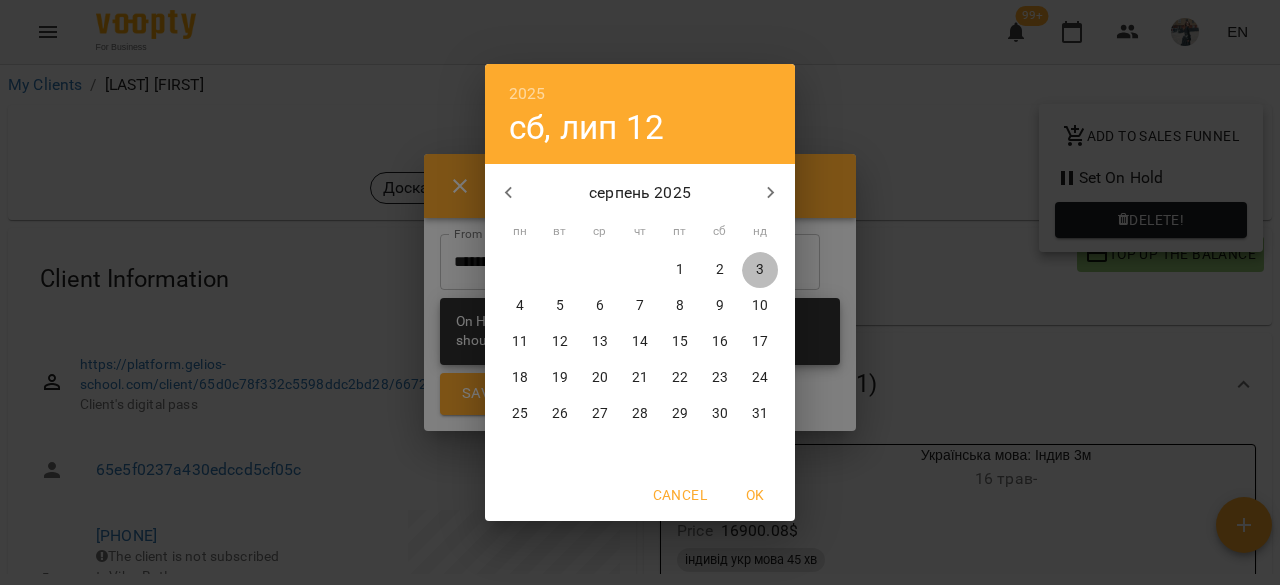 click on "3" at bounding box center (760, 270) 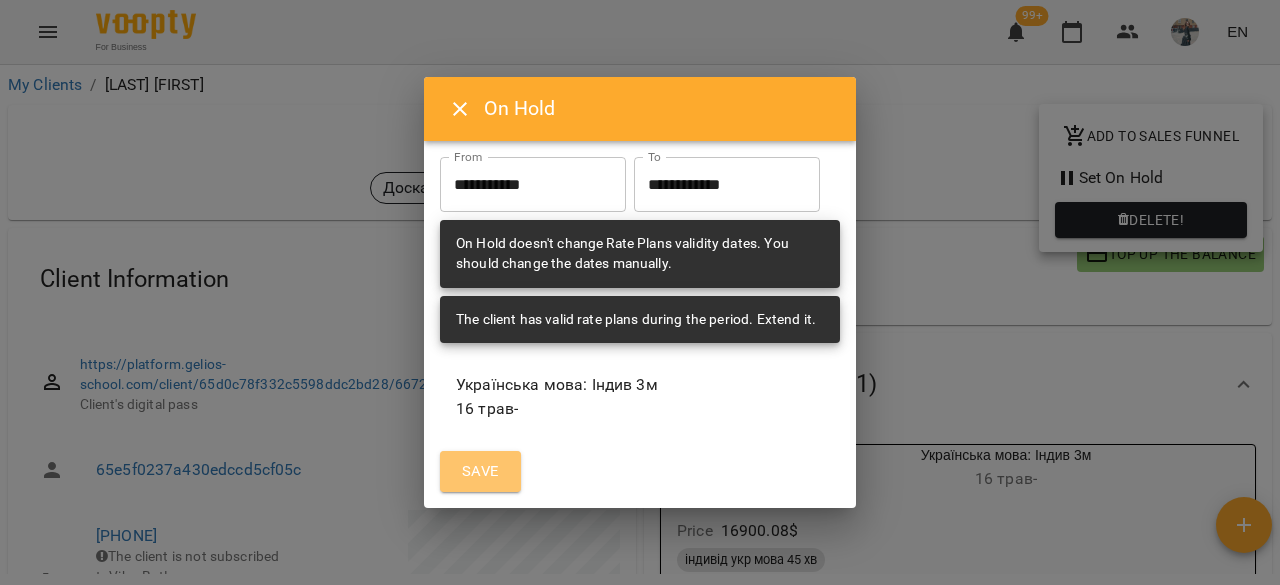 click on "Save" at bounding box center (480, 472) 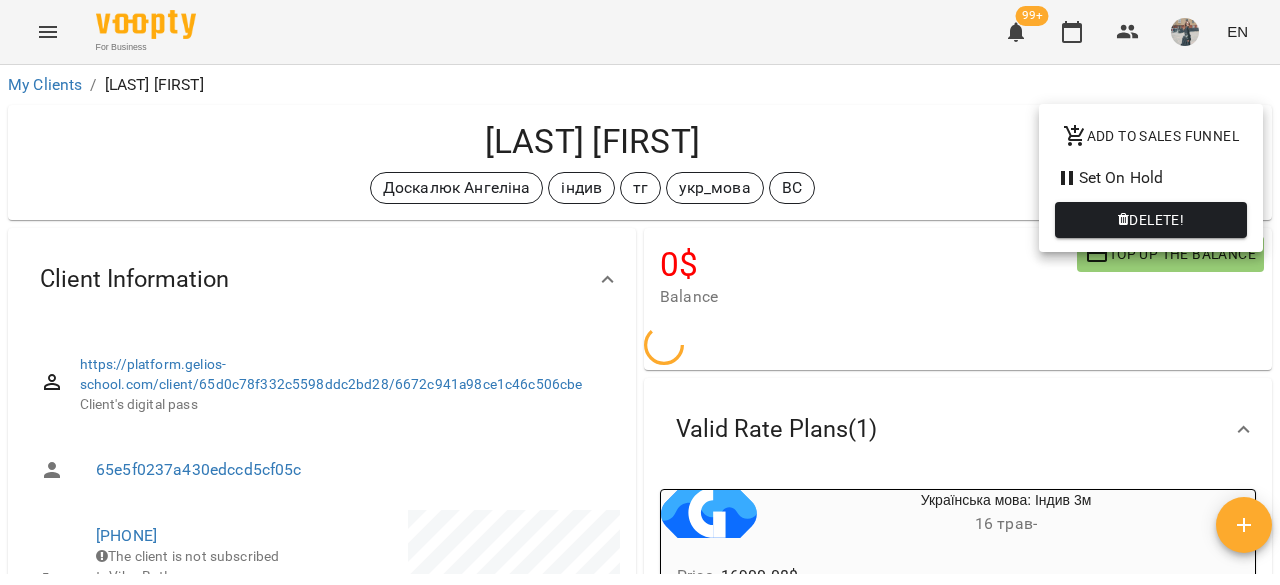 click at bounding box center (640, 292) 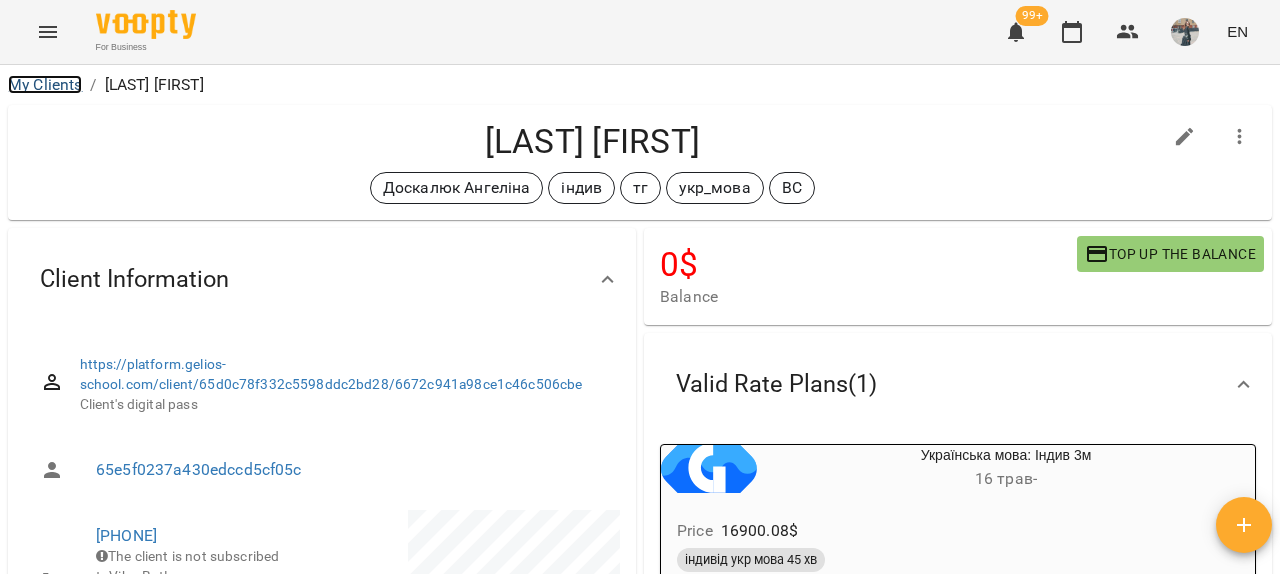 click on "My Clients" at bounding box center [45, 84] 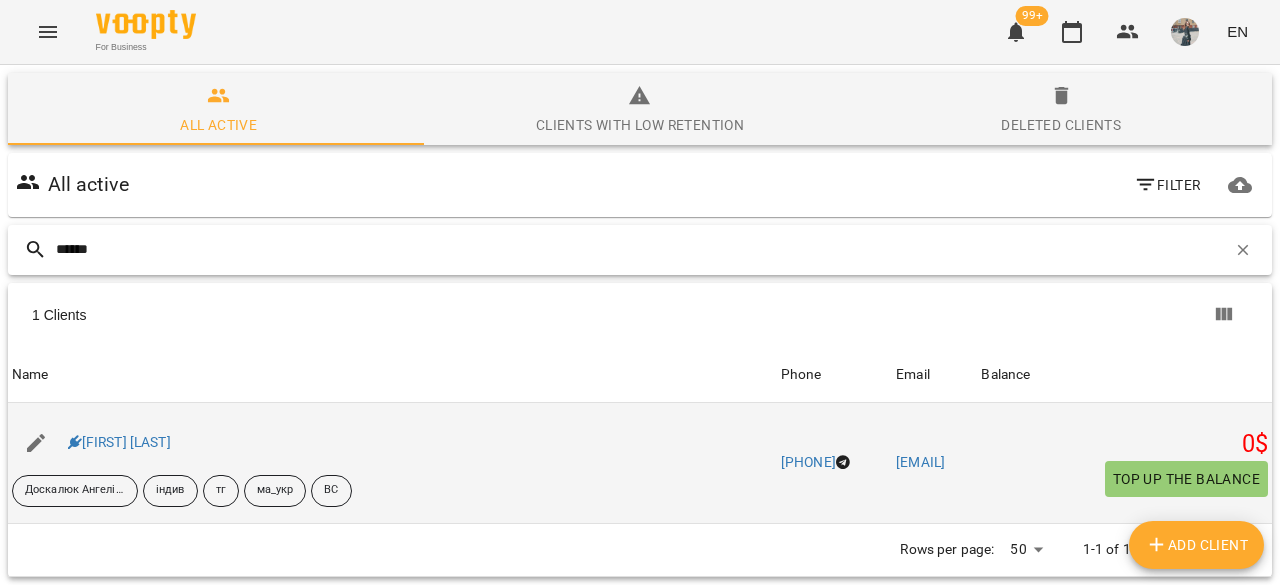 type on "******" 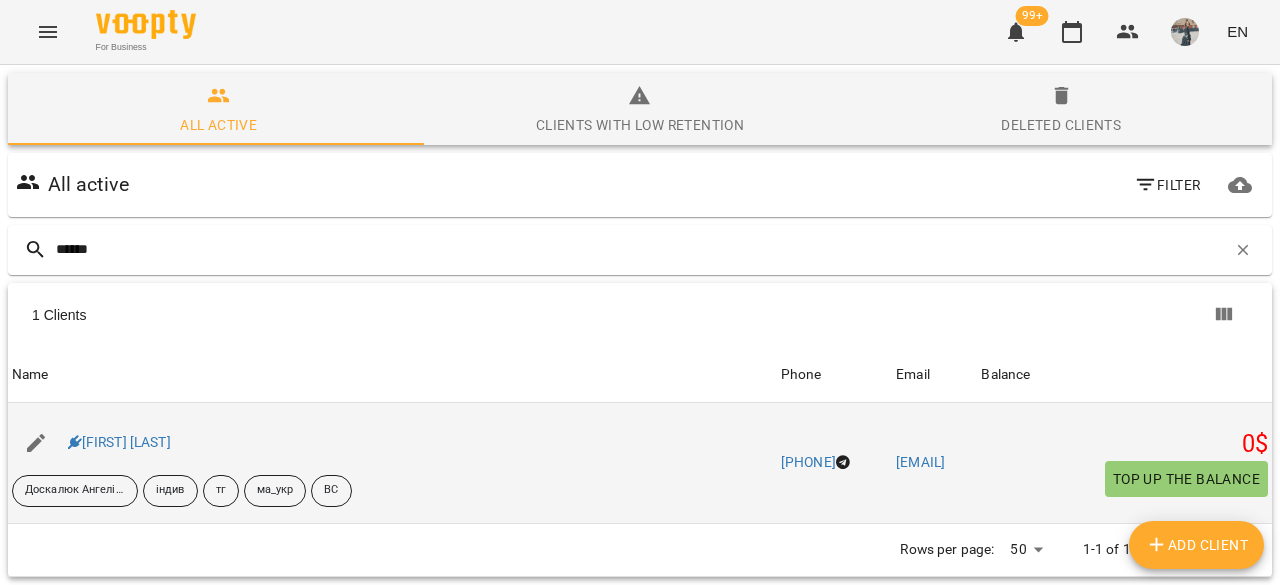 click on "[FIRST] [LAST]" at bounding box center [119, 443] 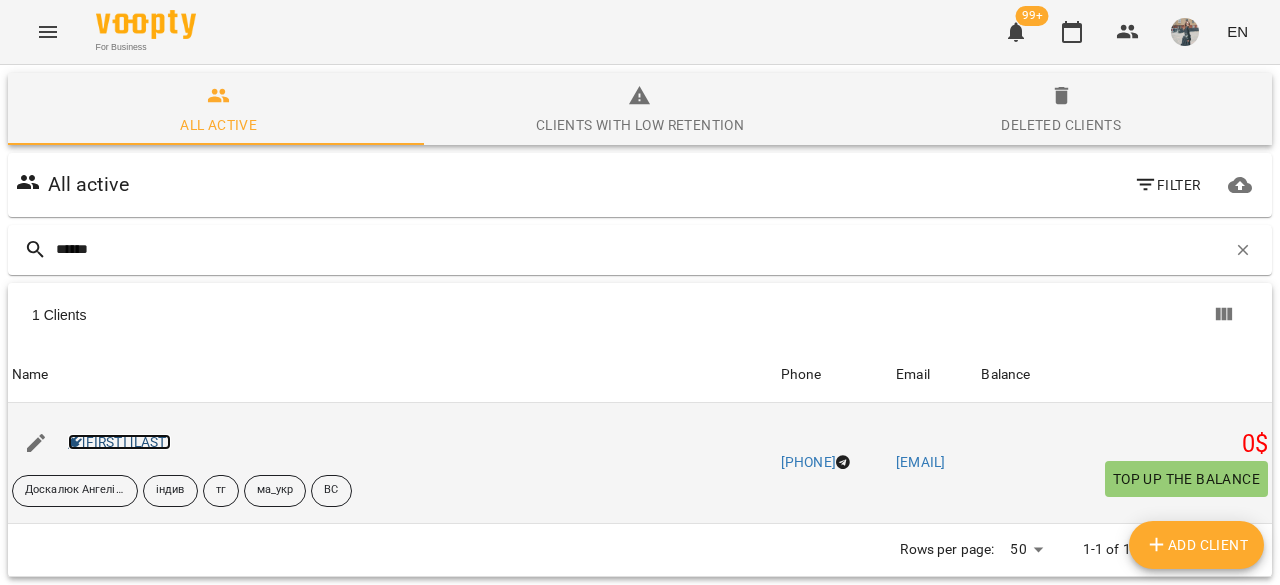 click on "[FIRST] [LAST]" at bounding box center (119, 442) 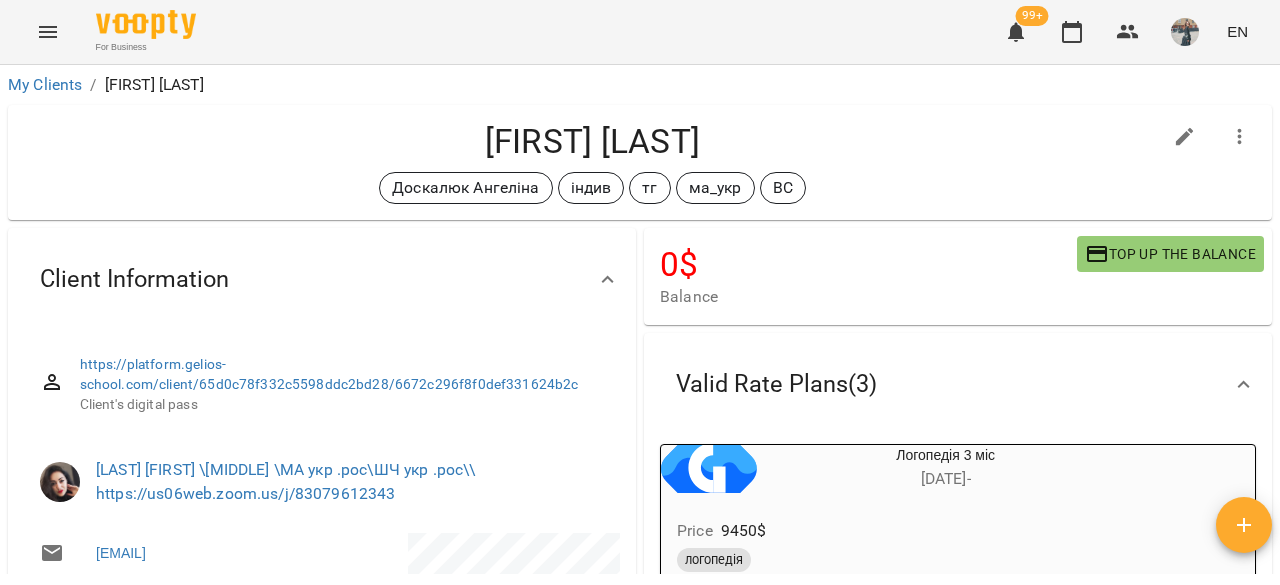 click at bounding box center (1240, 137) 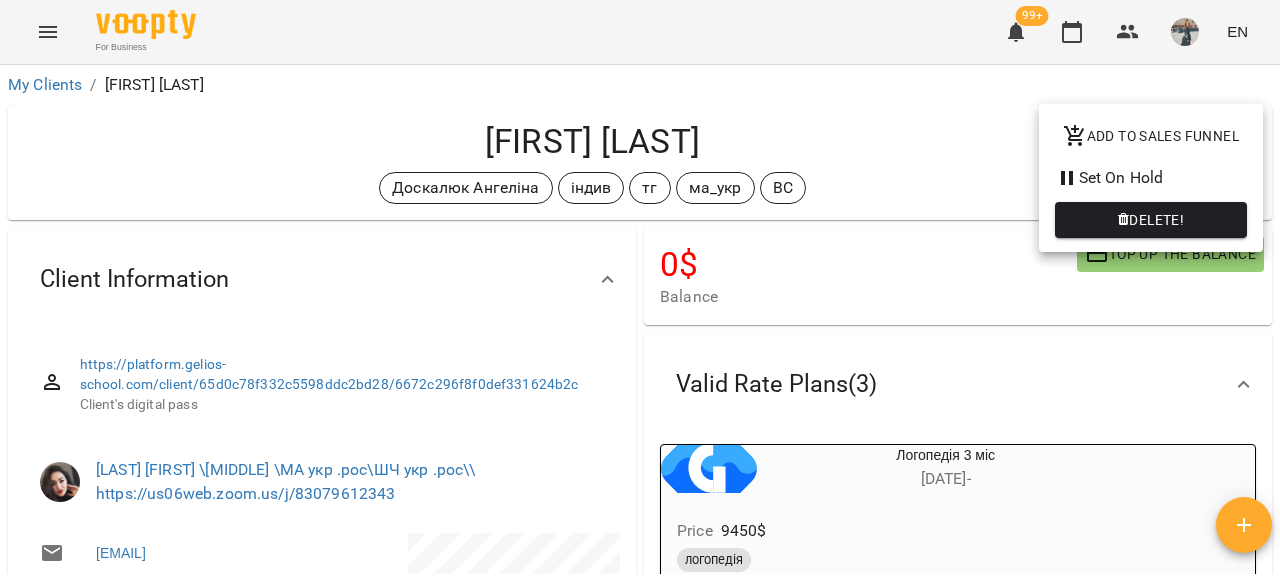 click on "Set On Hold" at bounding box center [1151, 178] 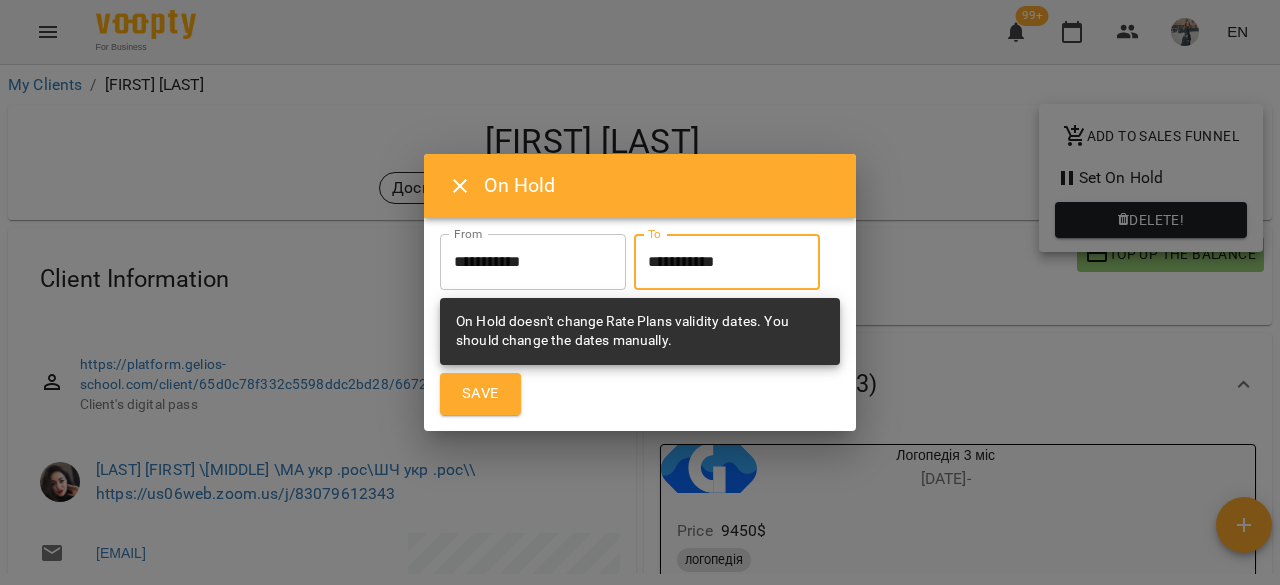 click on "**********" at bounding box center [727, 262] 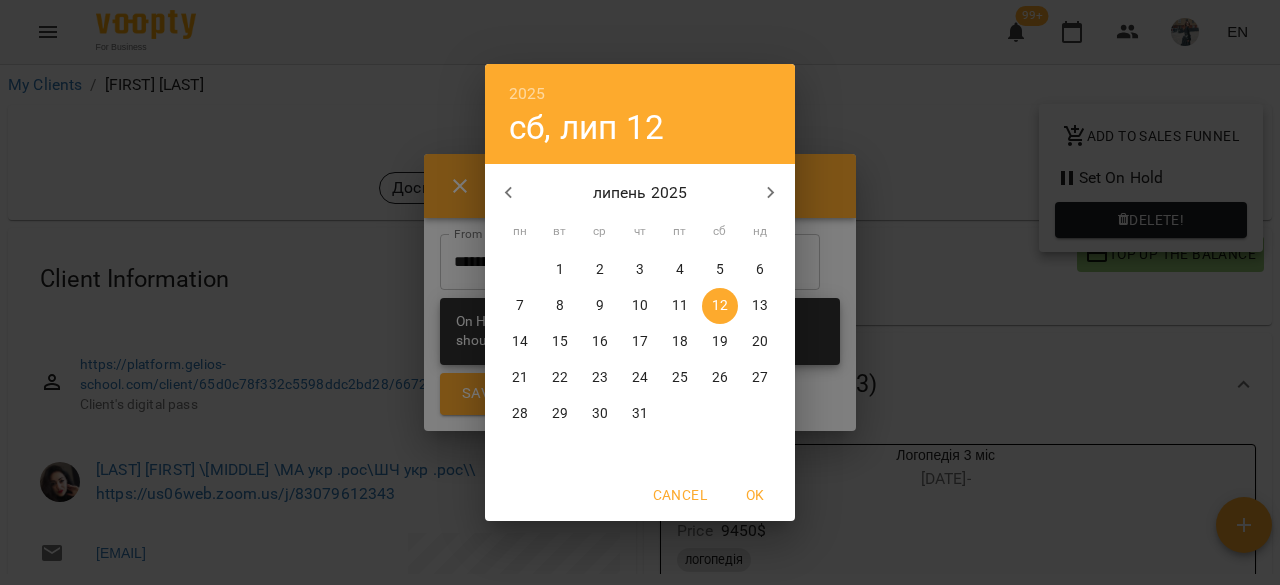 click on "20" at bounding box center [760, 342] 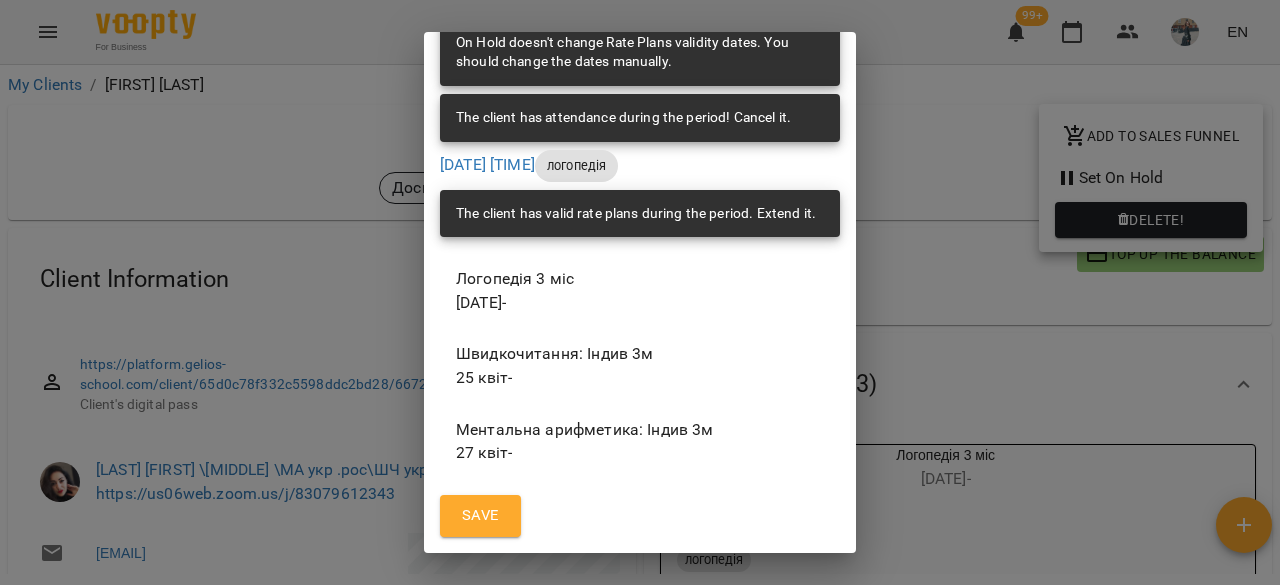 scroll, scrollTop: 220, scrollLeft: 0, axis: vertical 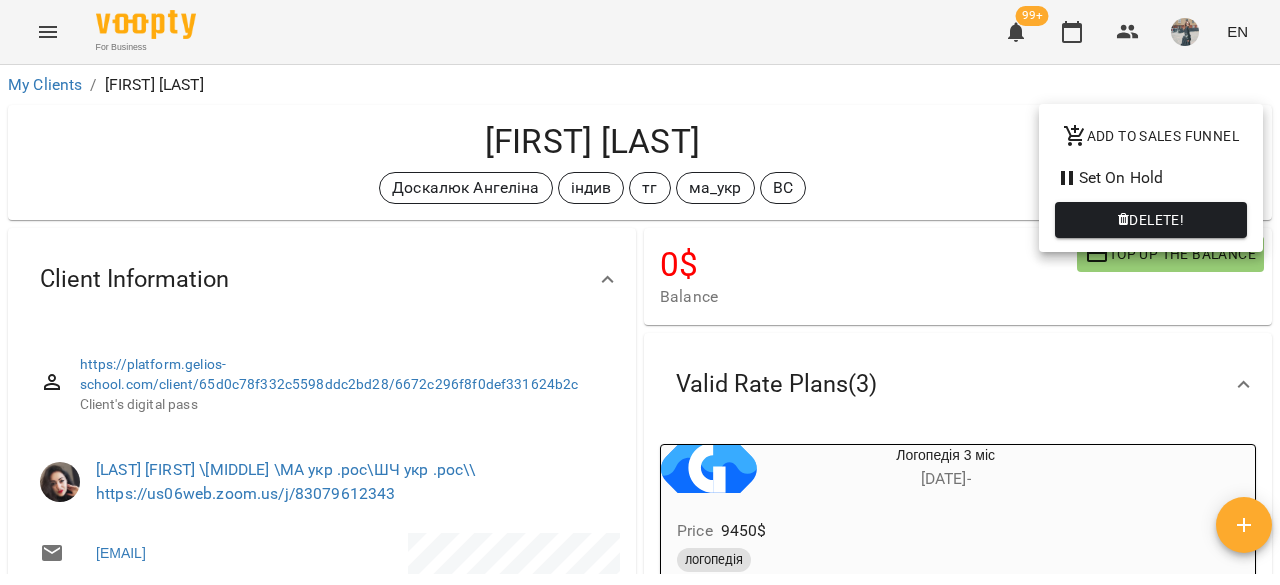 click at bounding box center [640, 292] 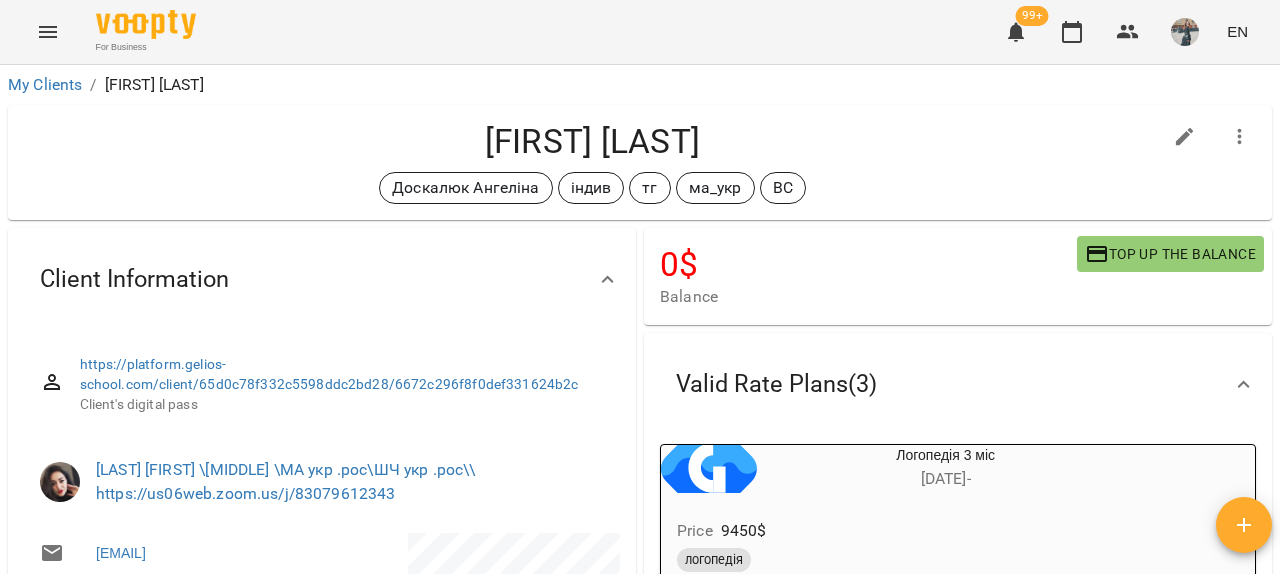 click at bounding box center [48, 32] 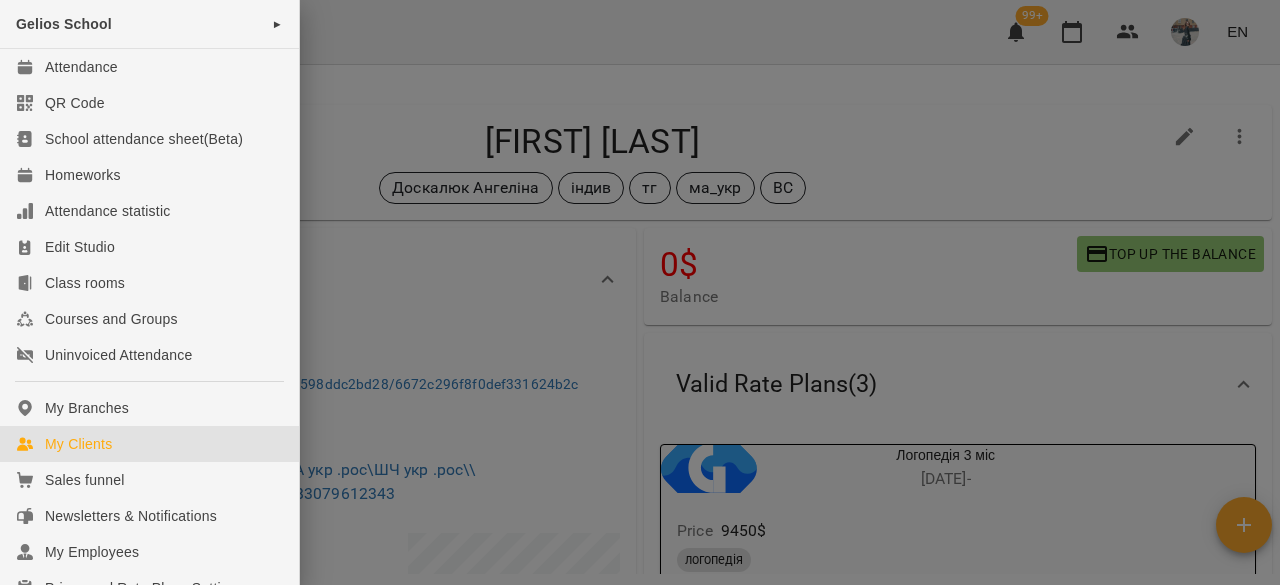 click on "My Clients" at bounding box center (149, 444) 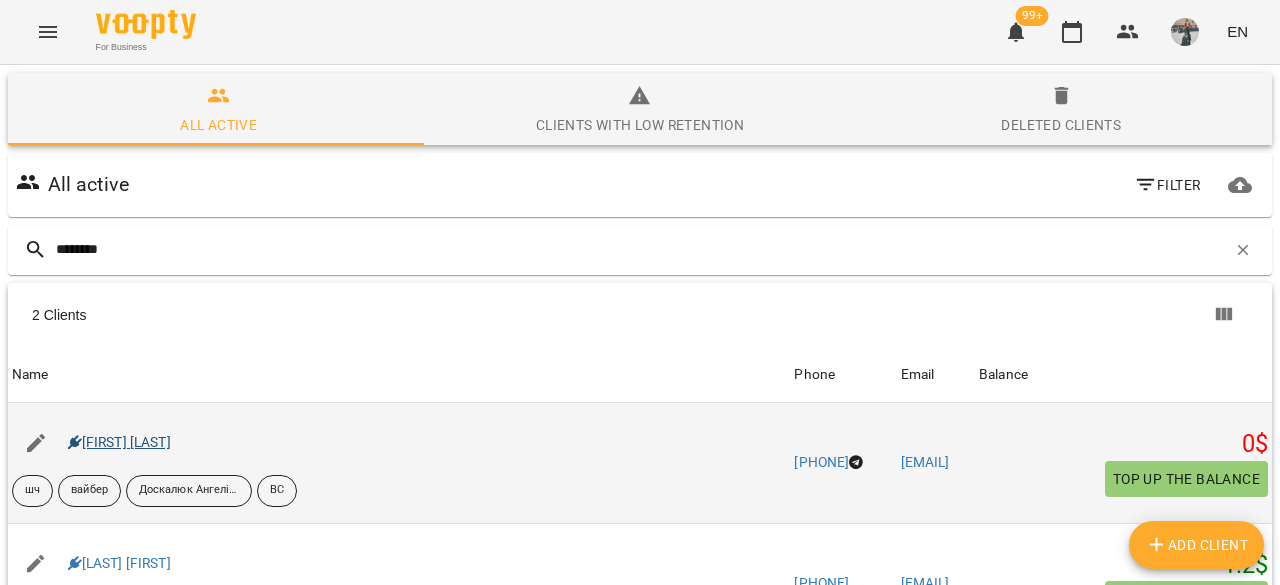 type on "********" 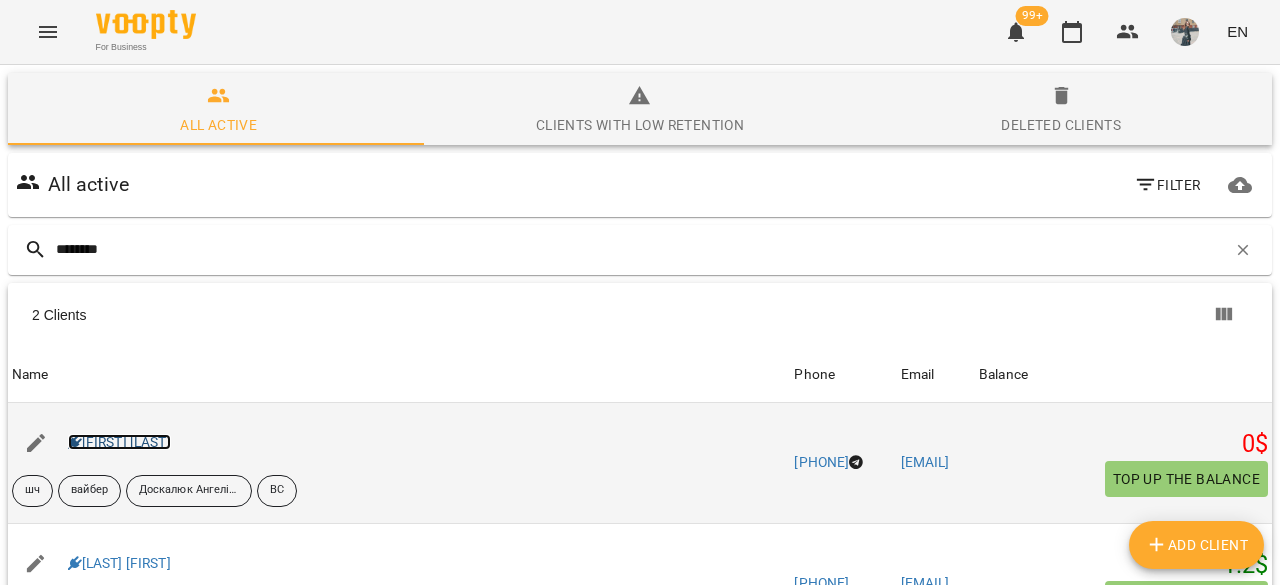 click on "[FIRST] [LAST]" at bounding box center (119, 442) 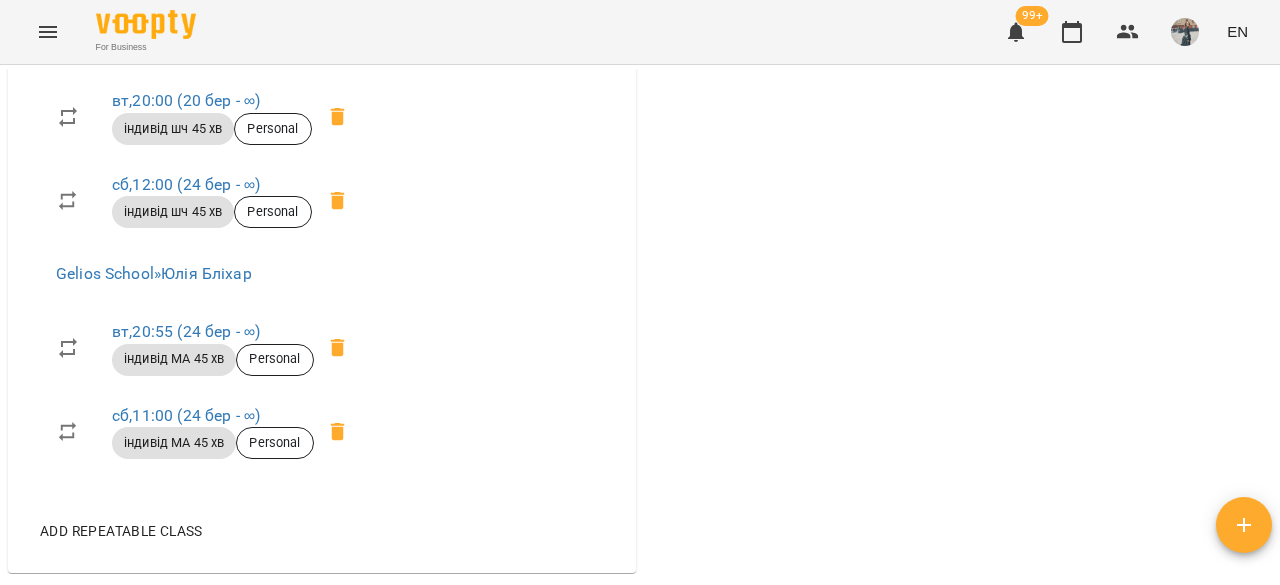 scroll, scrollTop: 1300, scrollLeft: 0, axis: vertical 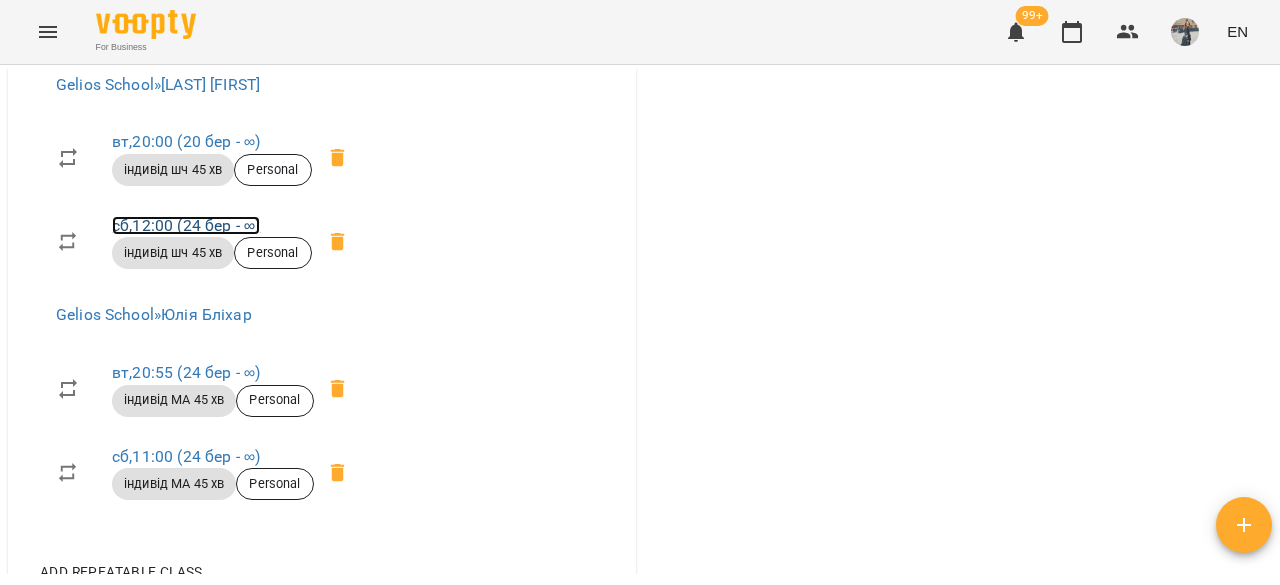 click on "сб ,  [TIME]   ([DATE] - ∞)" at bounding box center (186, 225) 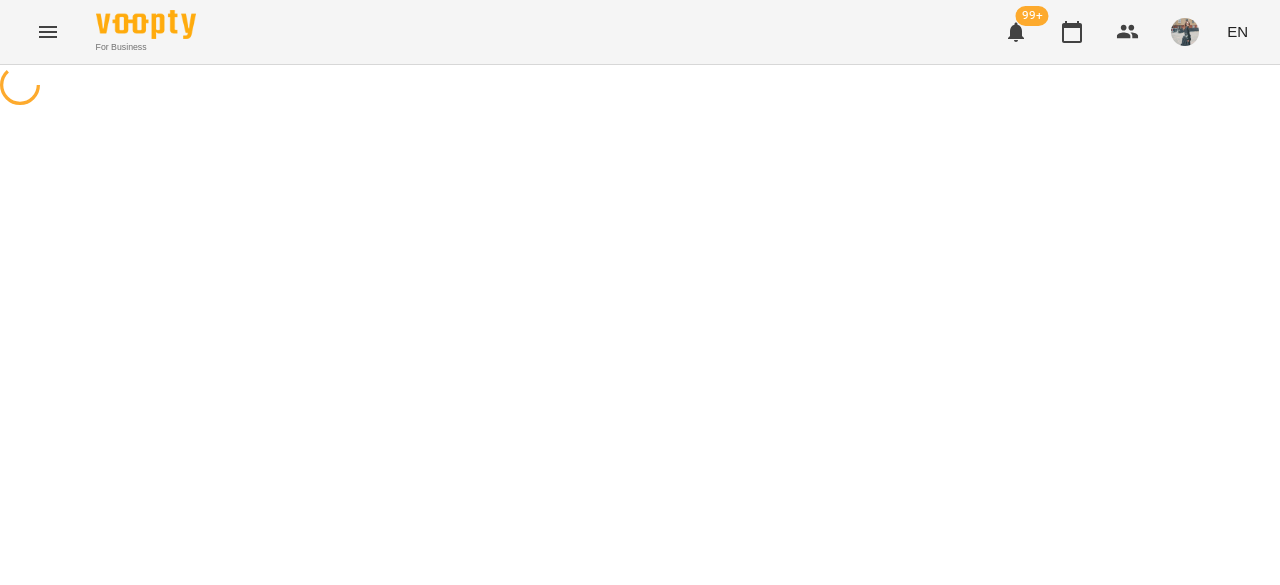 select on "*" 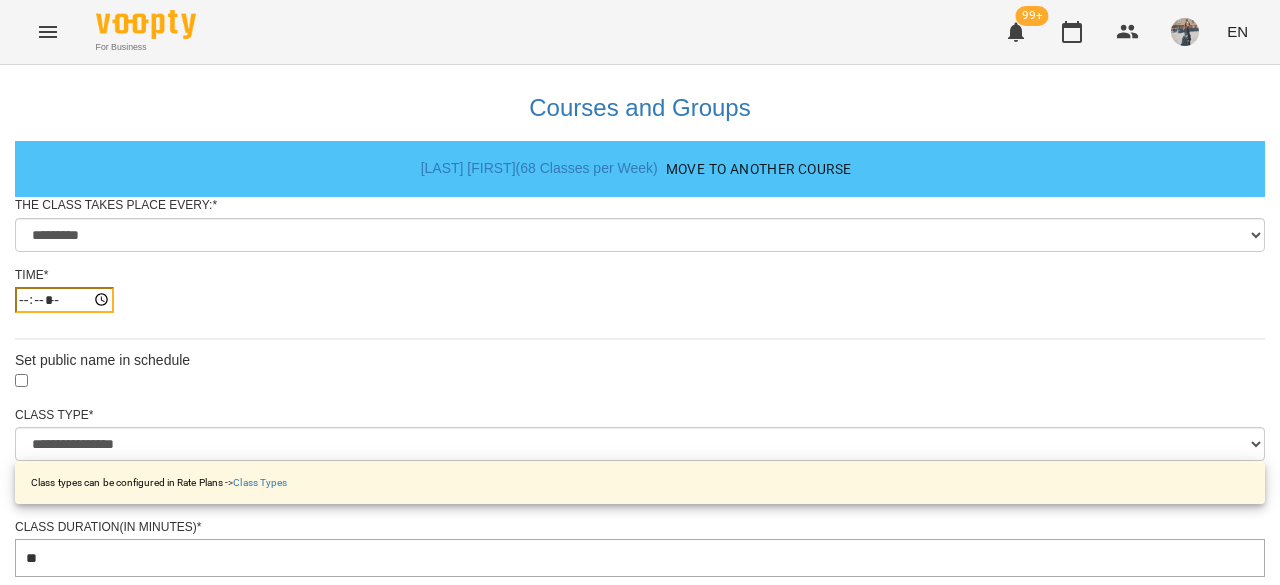 click on "*****" at bounding box center (64, 300) 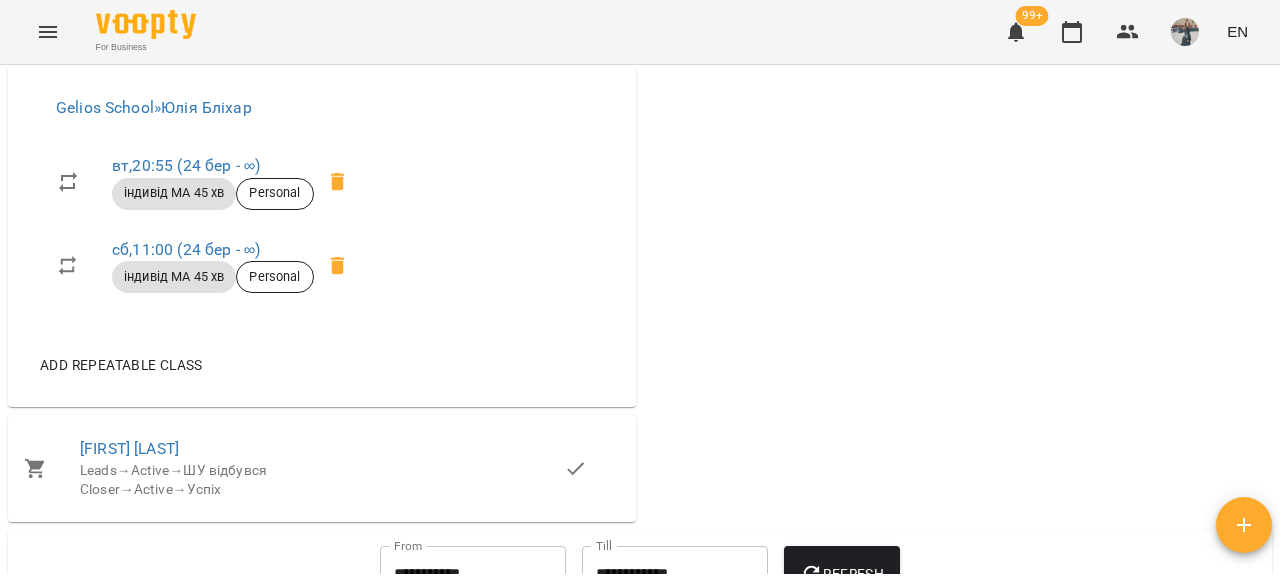 scroll, scrollTop: 1508, scrollLeft: 0, axis: vertical 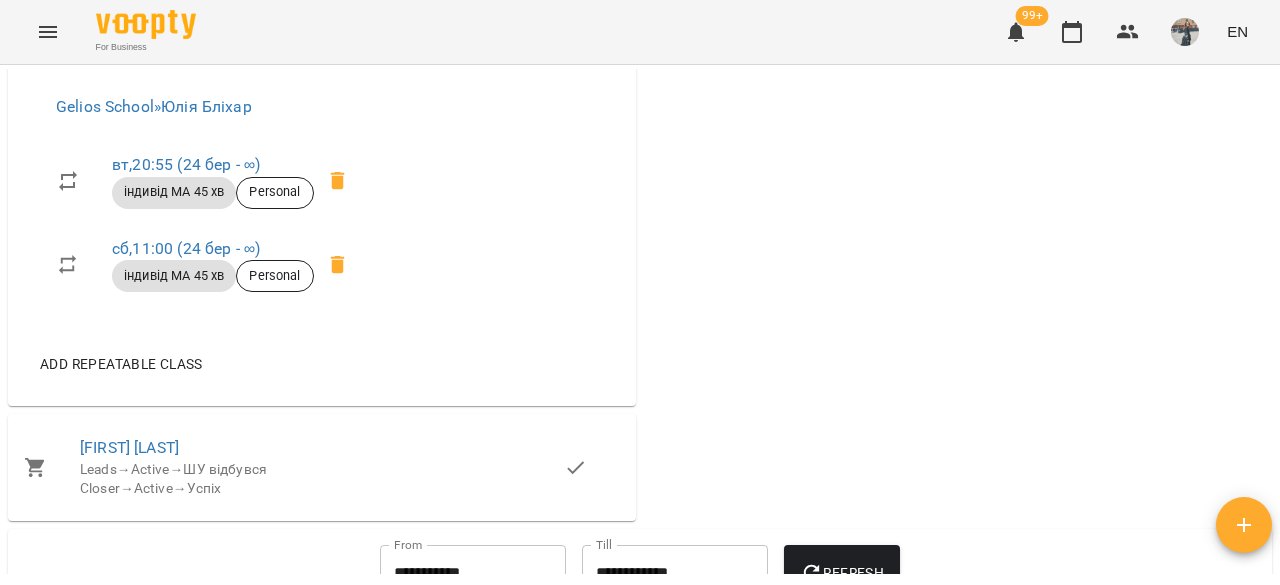 click on "індивід МА 45 хв" at bounding box center (174, 276) 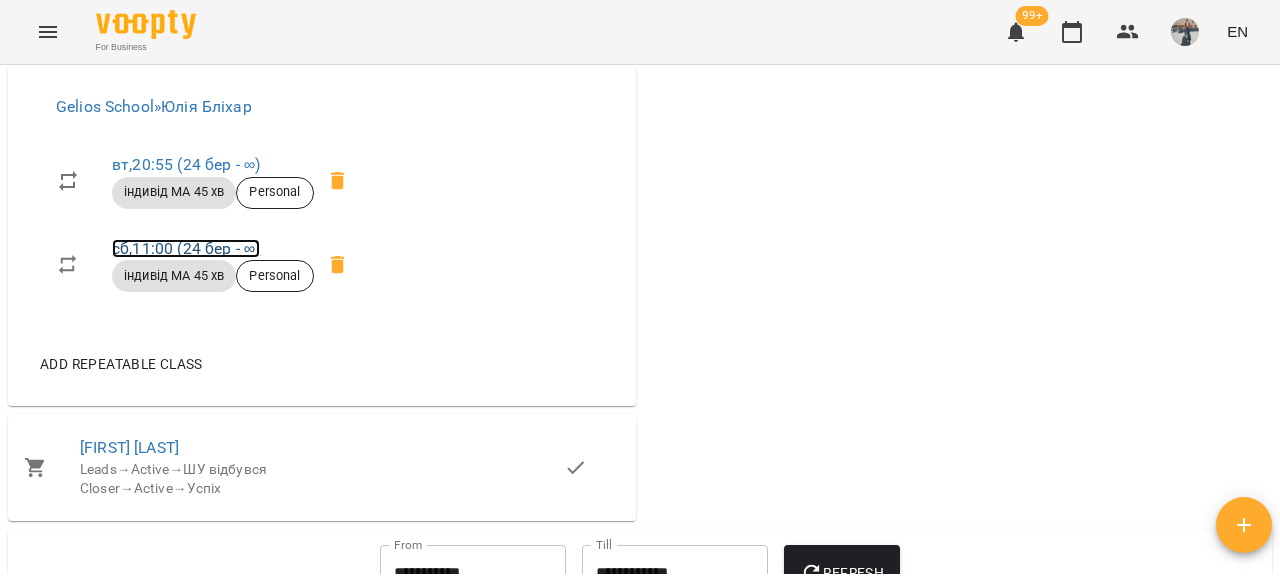 click on "сб ,  [TIME]   ([DATE] - ∞)" at bounding box center [186, 248] 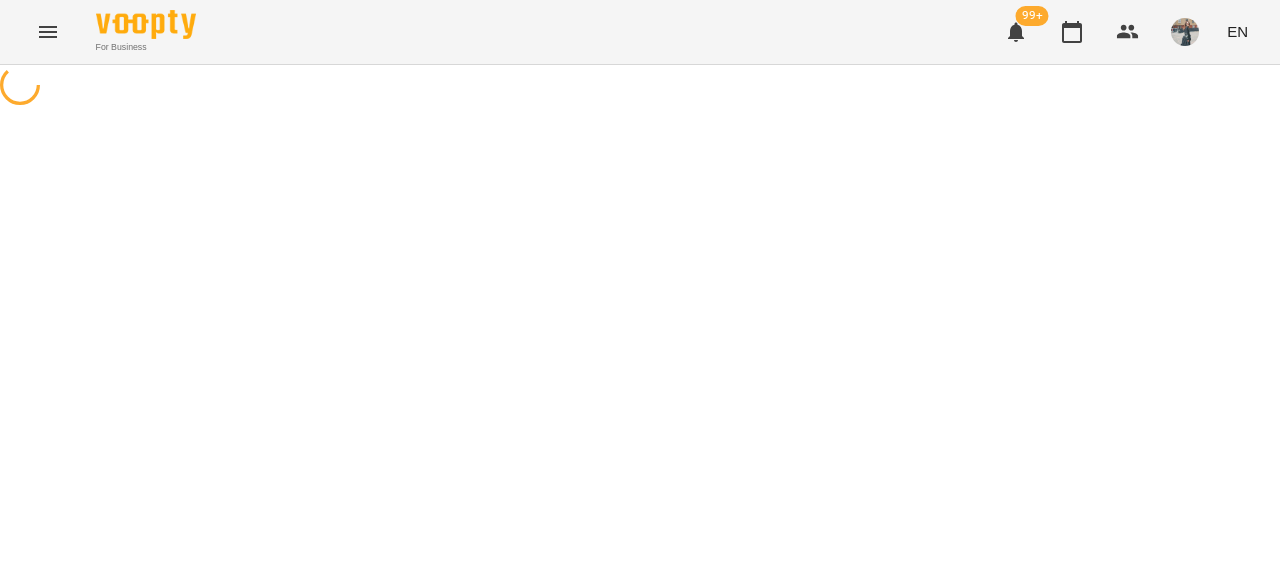 select on "*" 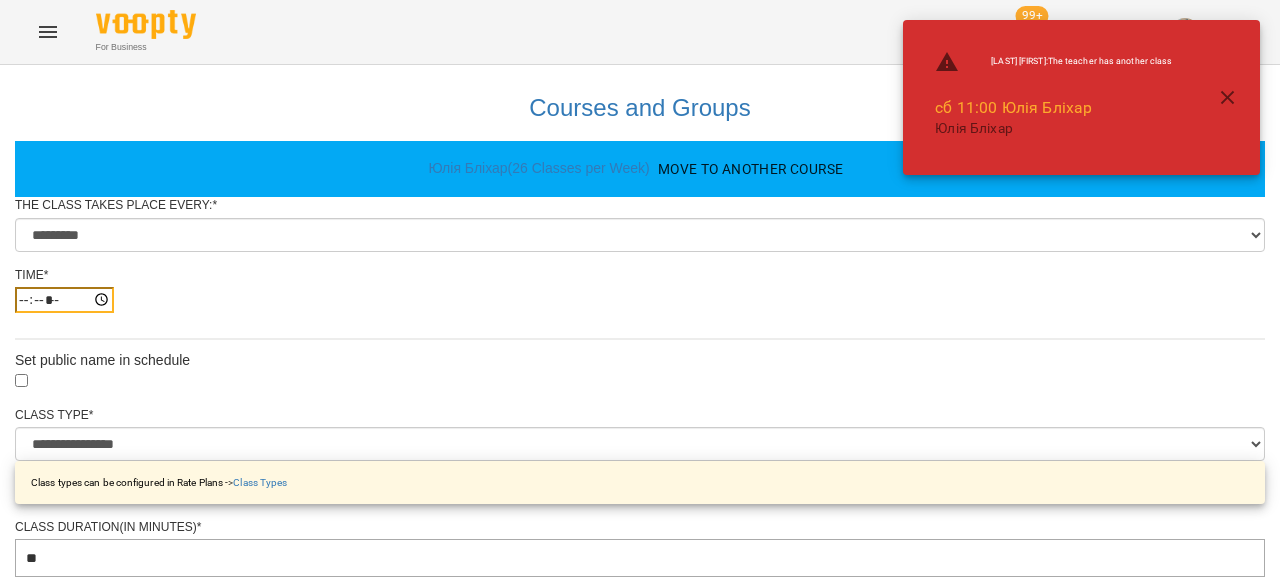 click on "*****" at bounding box center (64, 300) 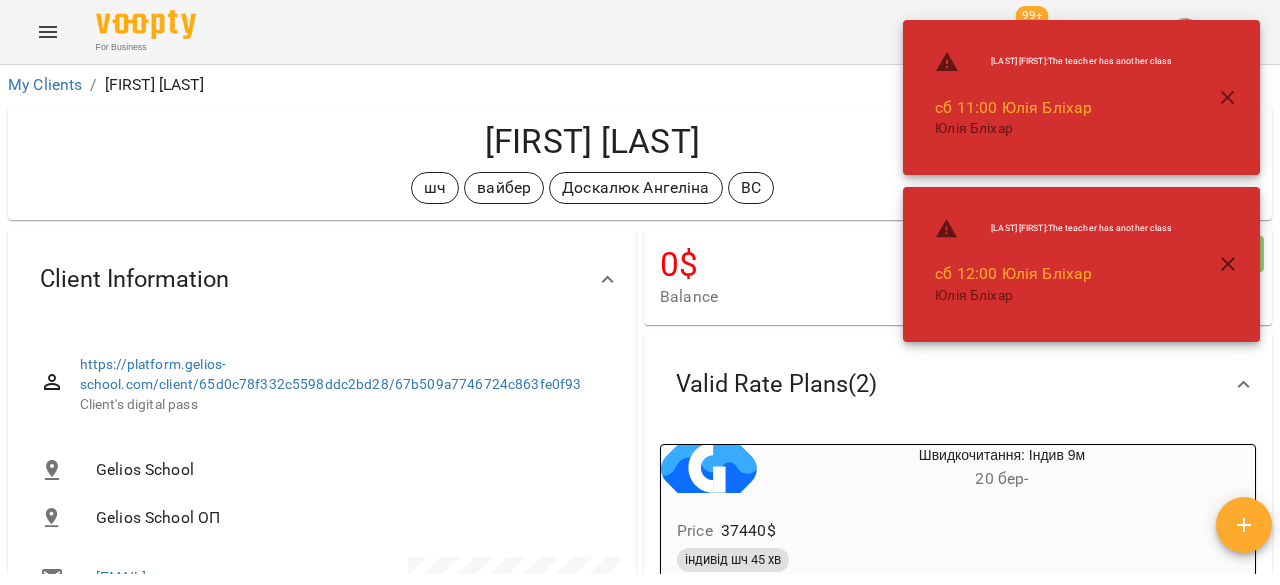 click on "Client Information" at bounding box center [322, 279] 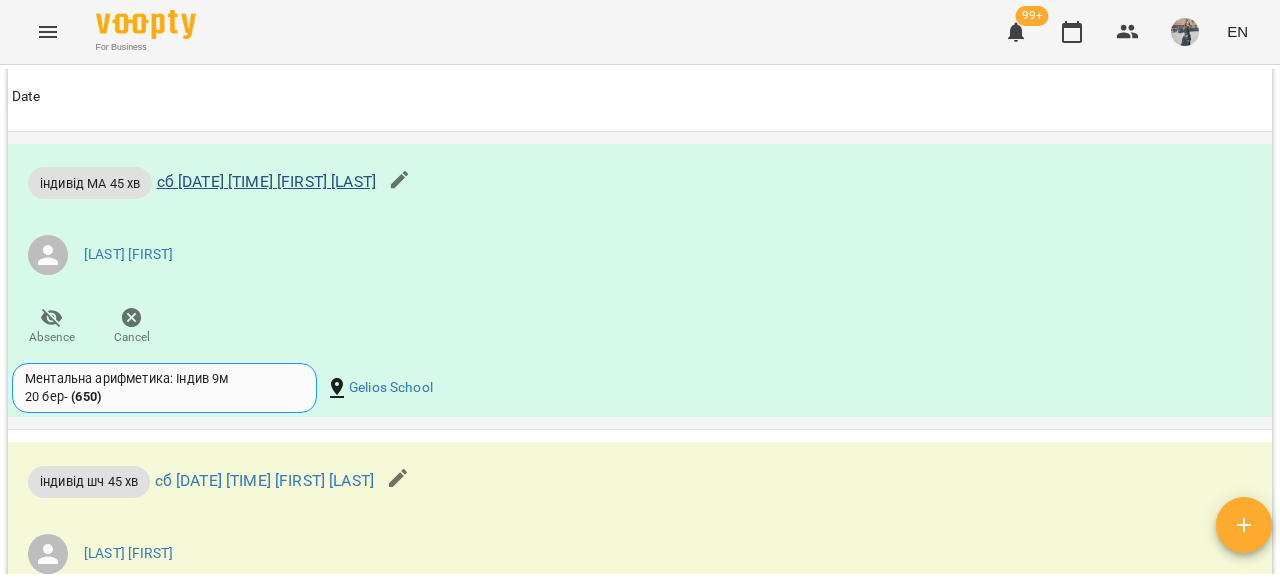 scroll, scrollTop: 2400, scrollLeft: 0, axis: vertical 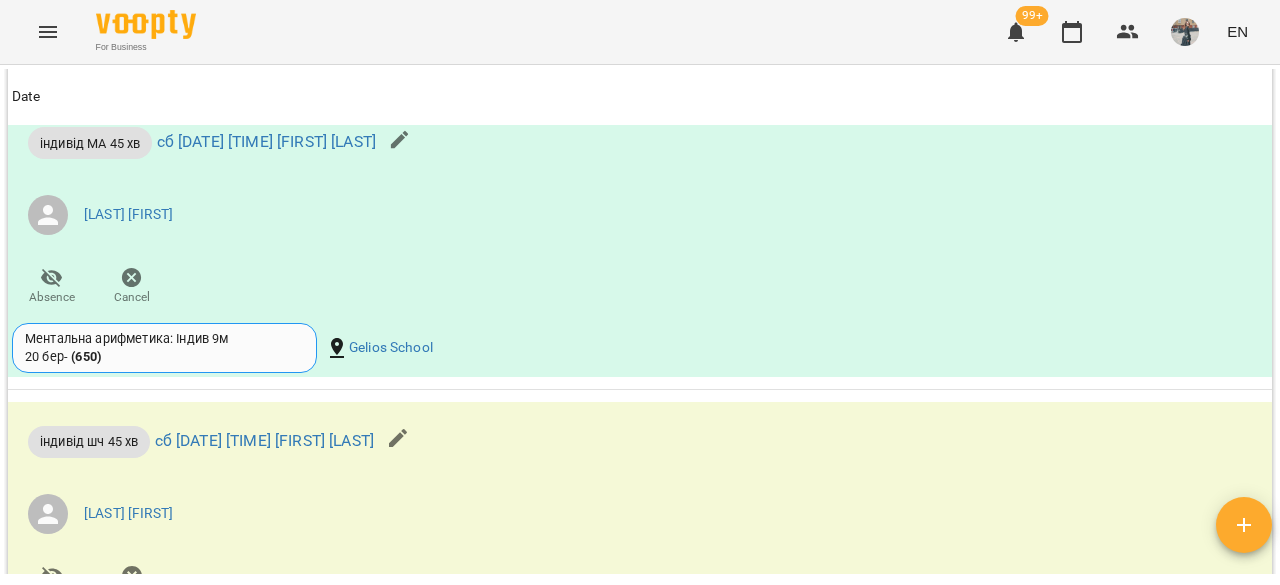 click on "For Business 99+ EN" at bounding box center (640, 32) 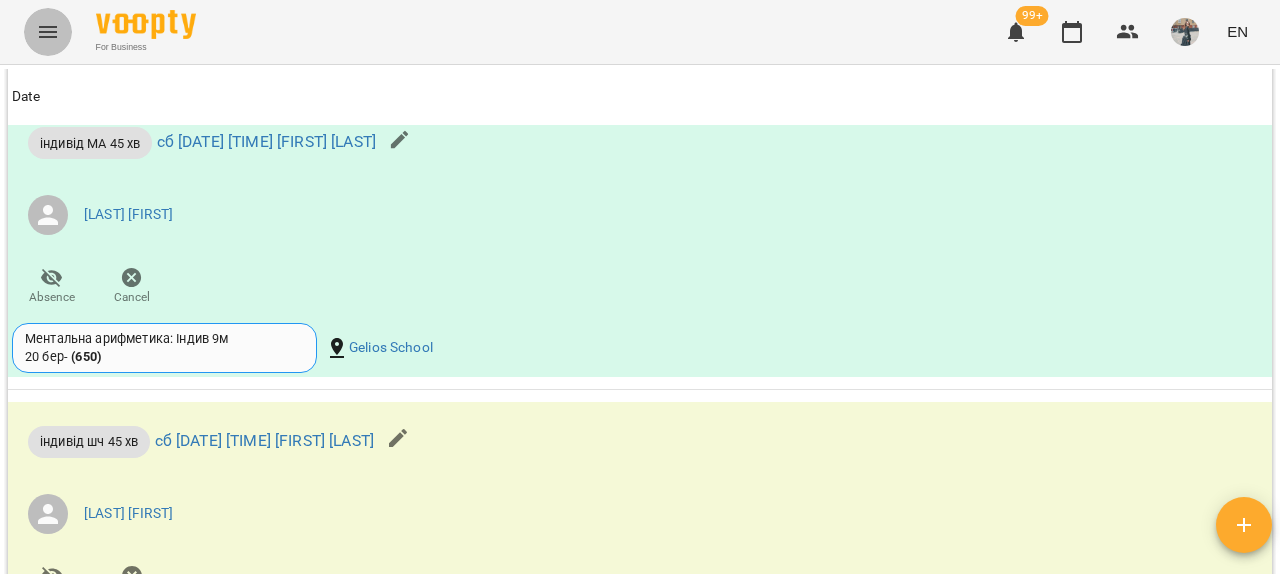click at bounding box center (48, 32) 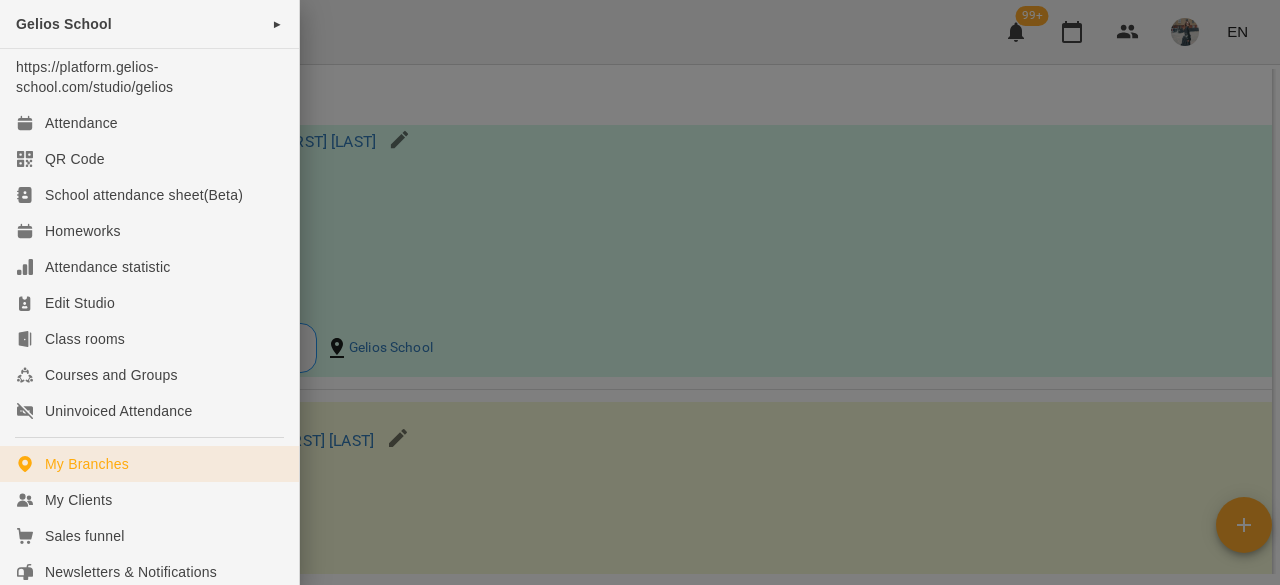 click on "My Branches" at bounding box center [149, 464] 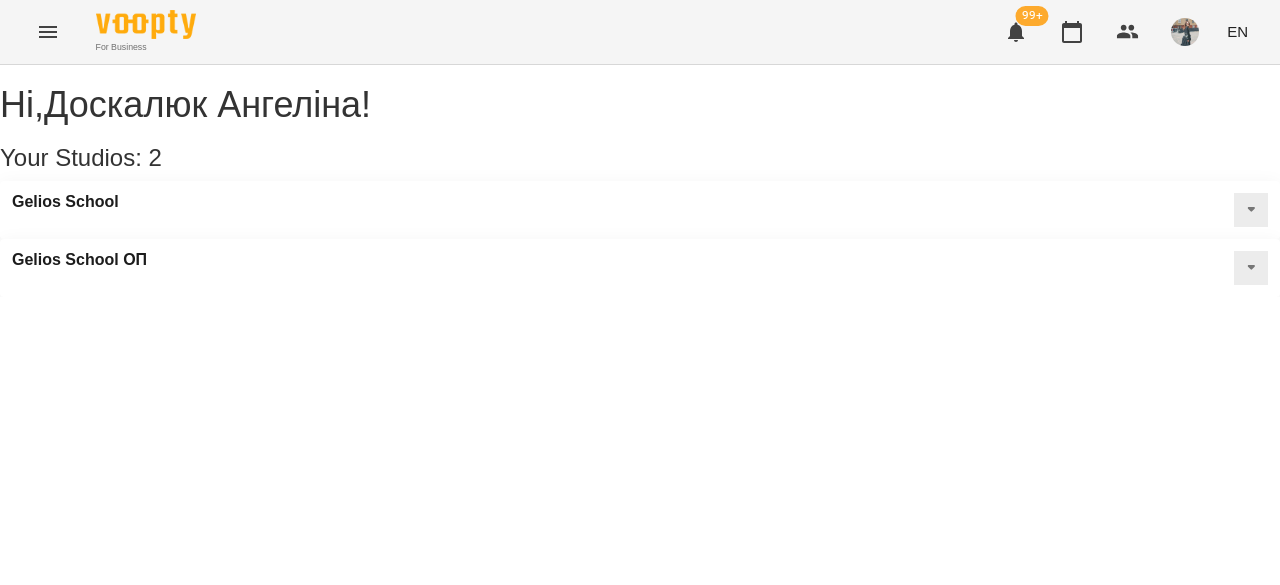 click at bounding box center (48, 32) 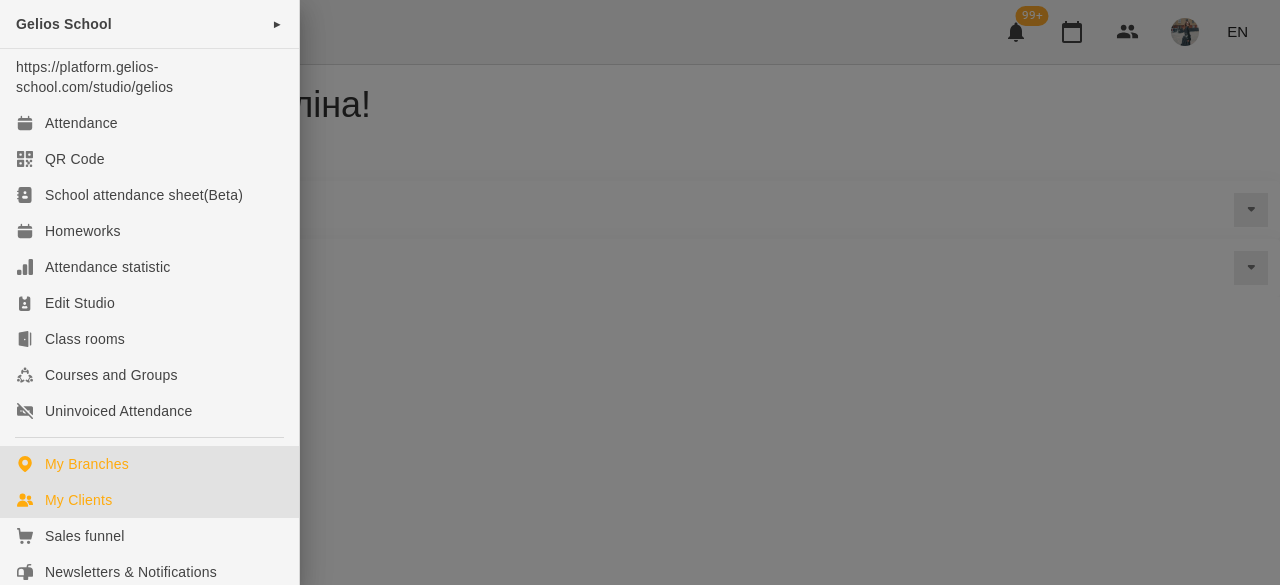 click on "My Clients" at bounding box center (149, 500) 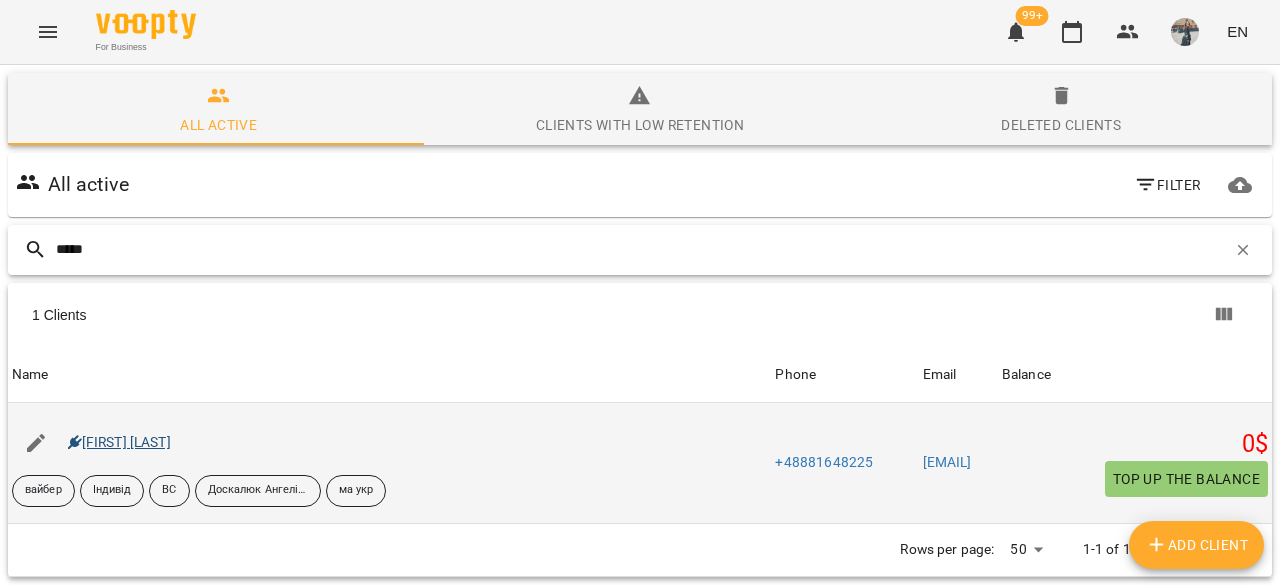 type on "*****" 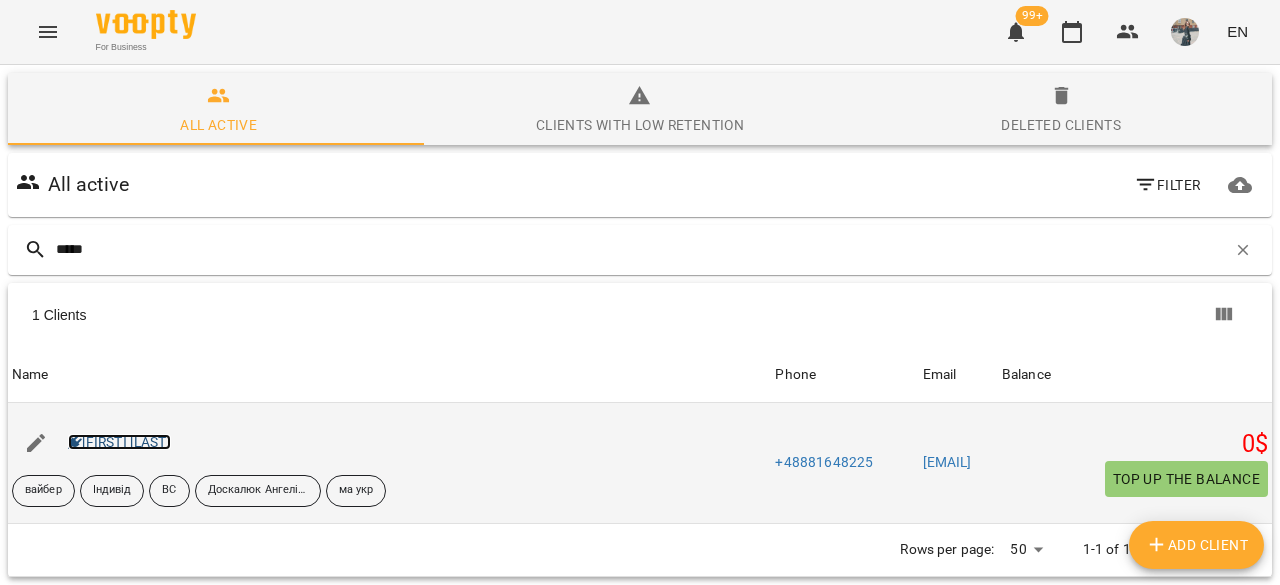 click on "[FIRST] [LAST]" at bounding box center (119, 442) 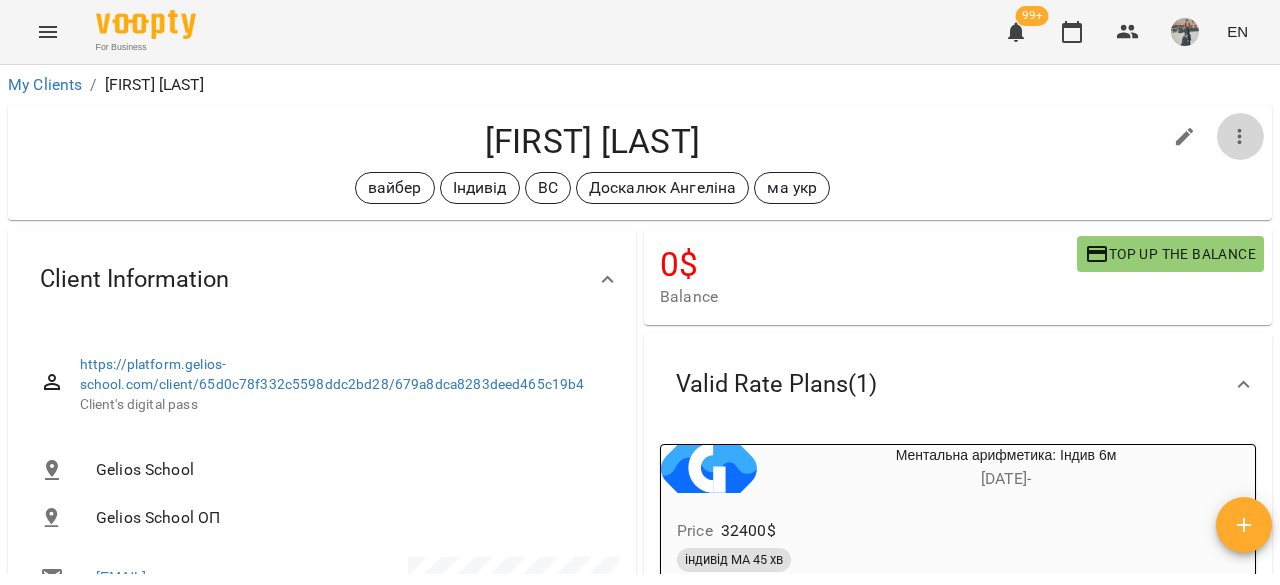 click 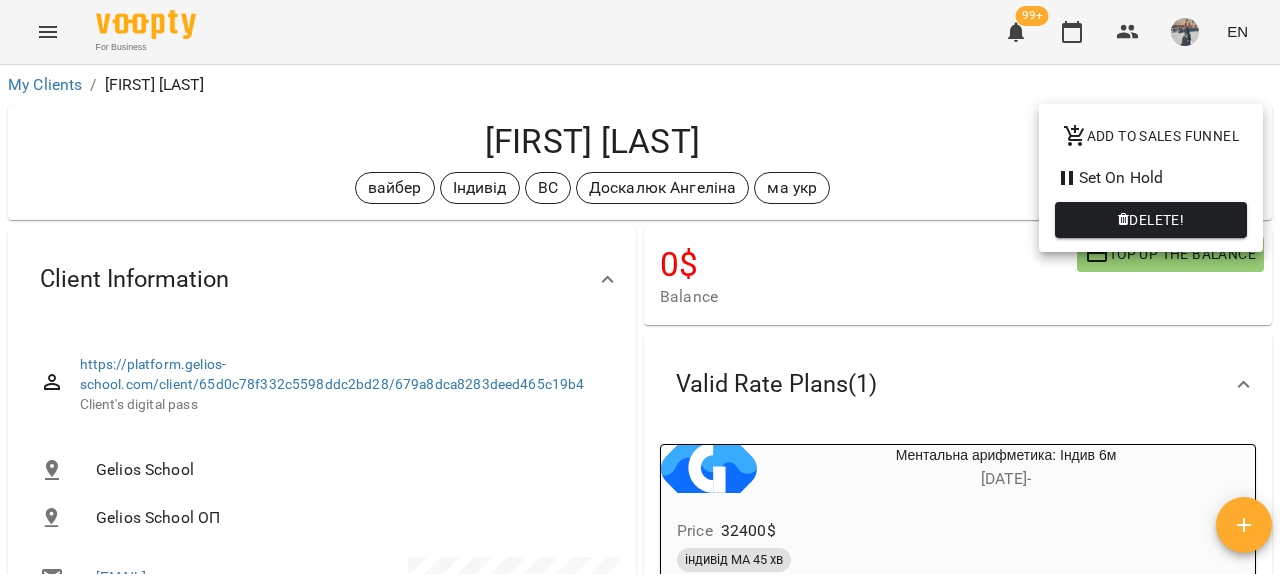 click on "Delete!" at bounding box center [1151, 220] 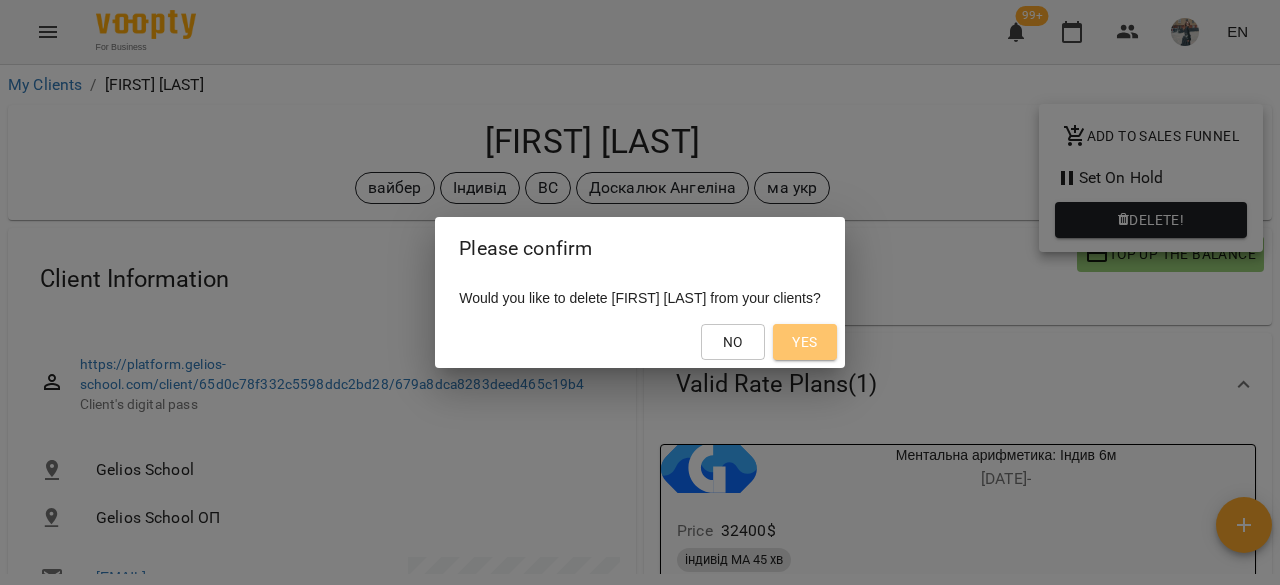click on "Yes" at bounding box center [804, 342] 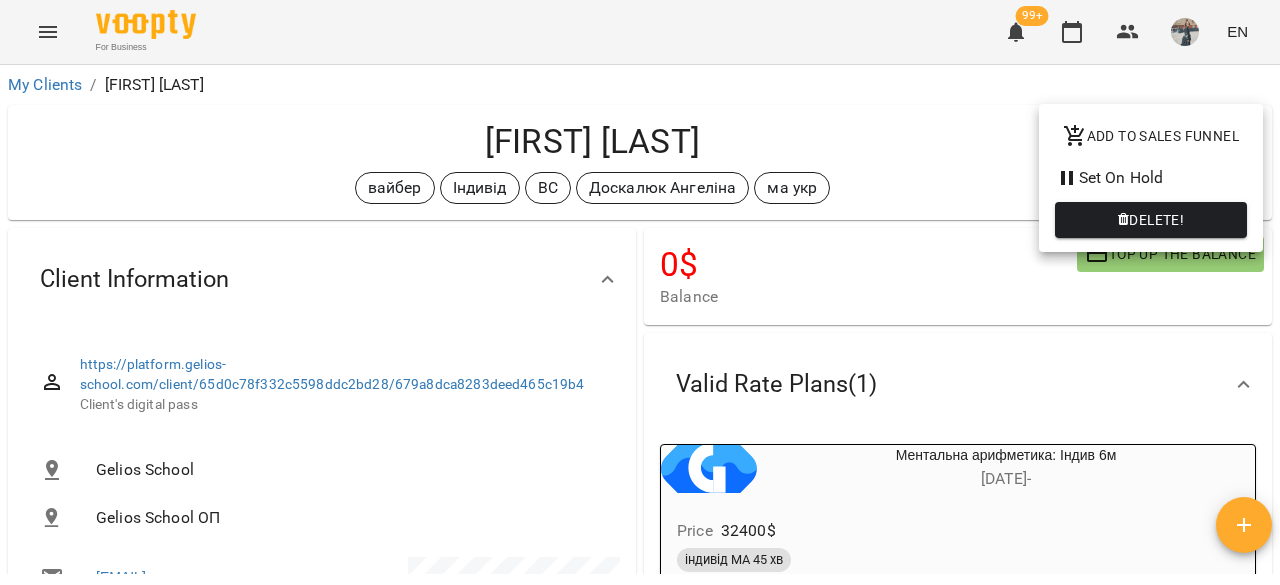 click at bounding box center [640, 292] 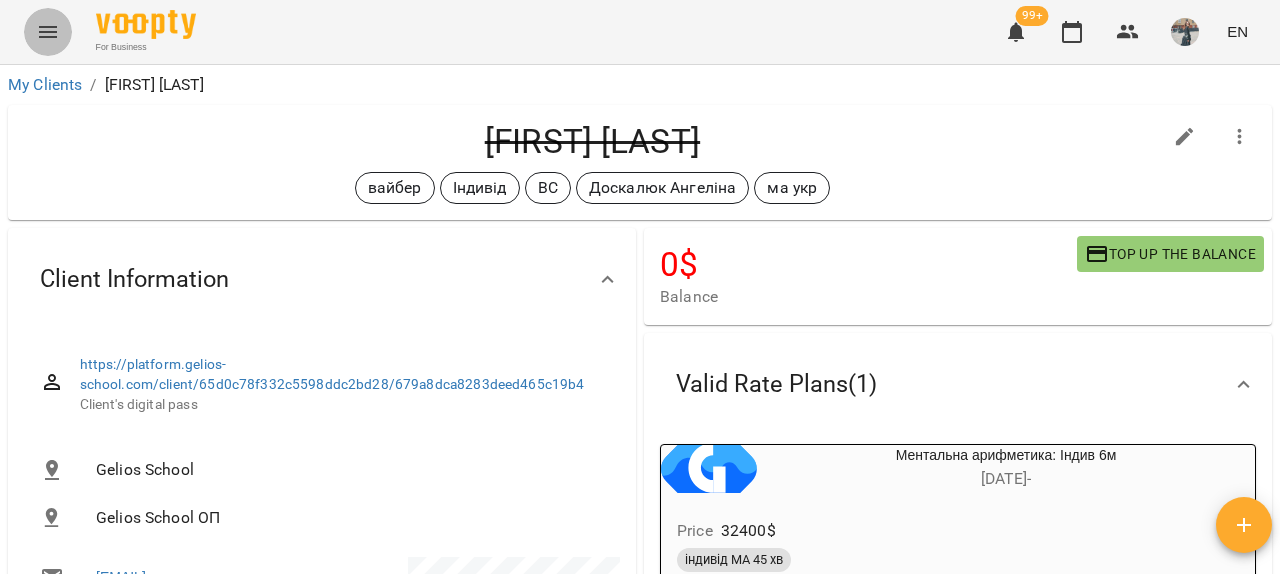 click 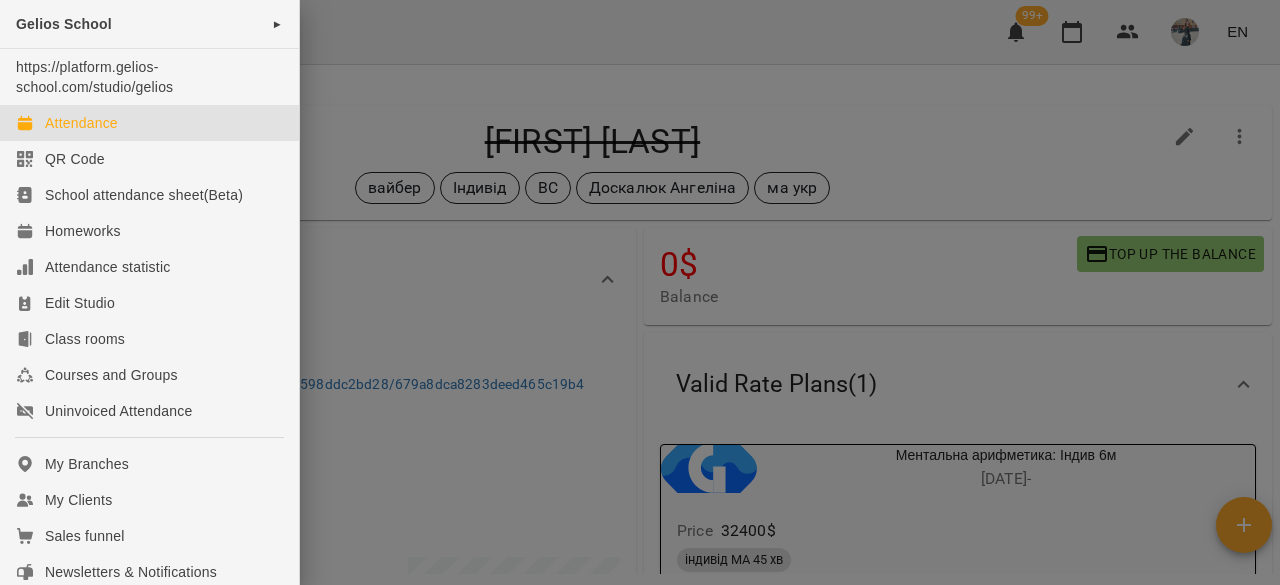click on "Attendance" at bounding box center [149, 123] 